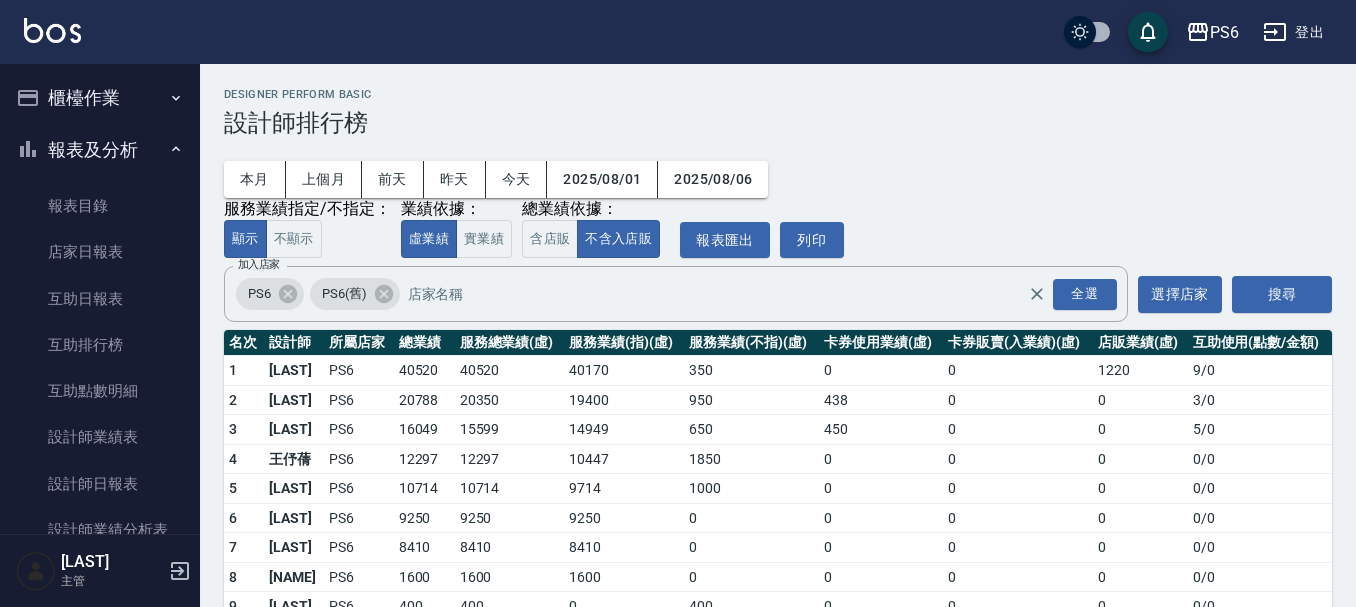 scroll, scrollTop: 0, scrollLeft: 0, axis: both 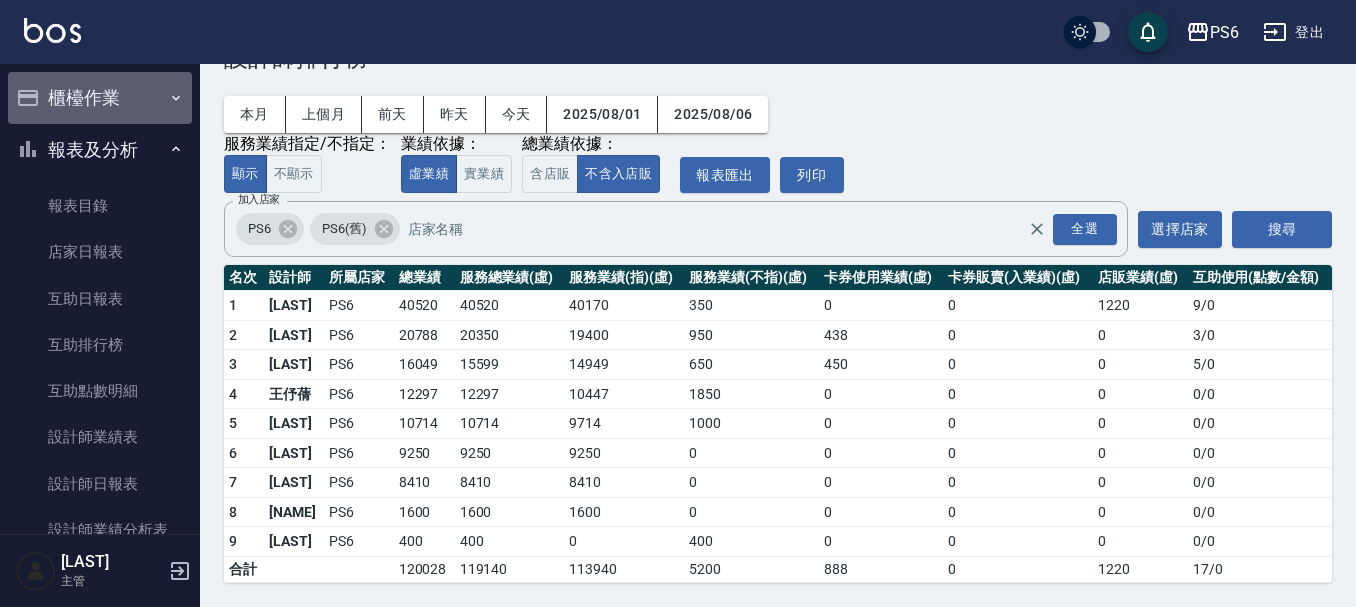 click on "櫃檯作業" at bounding box center [100, 98] 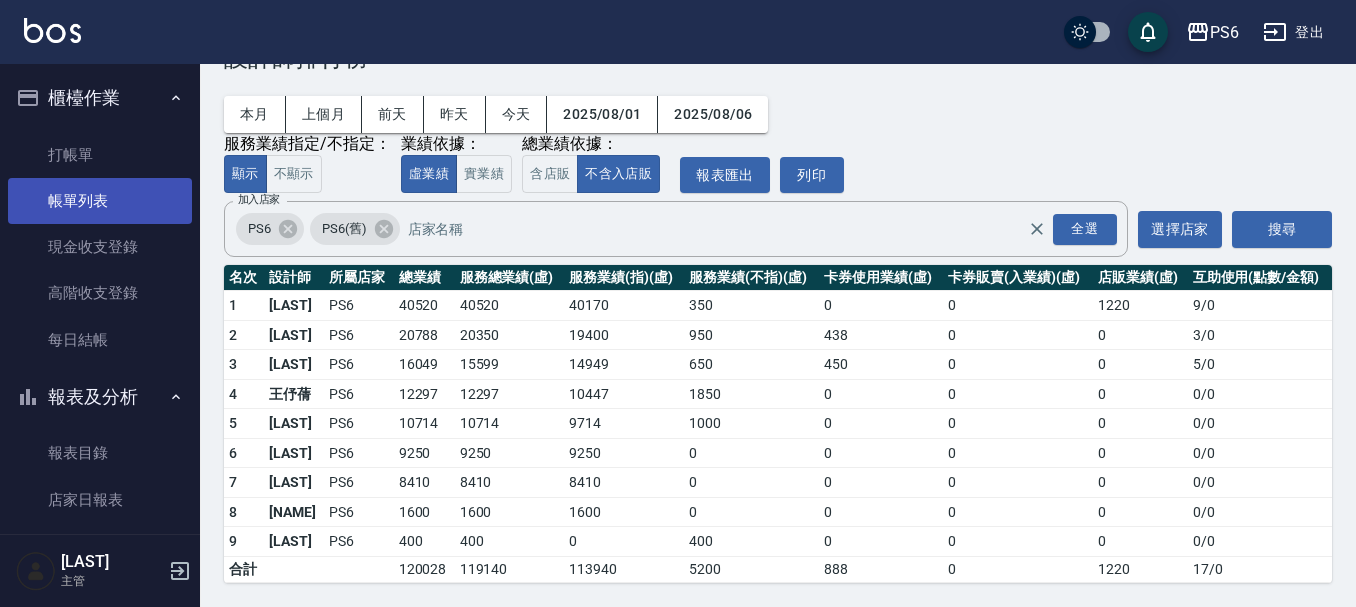 click on "帳單列表" at bounding box center [100, 201] 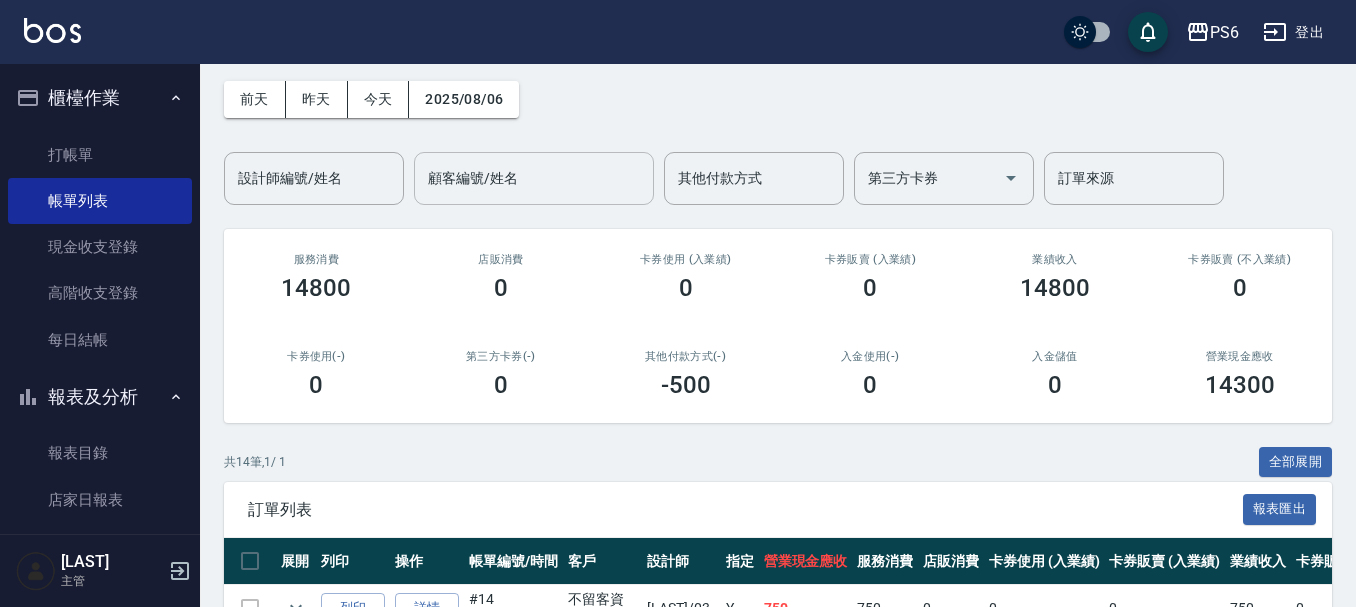 scroll, scrollTop: 0, scrollLeft: 0, axis: both 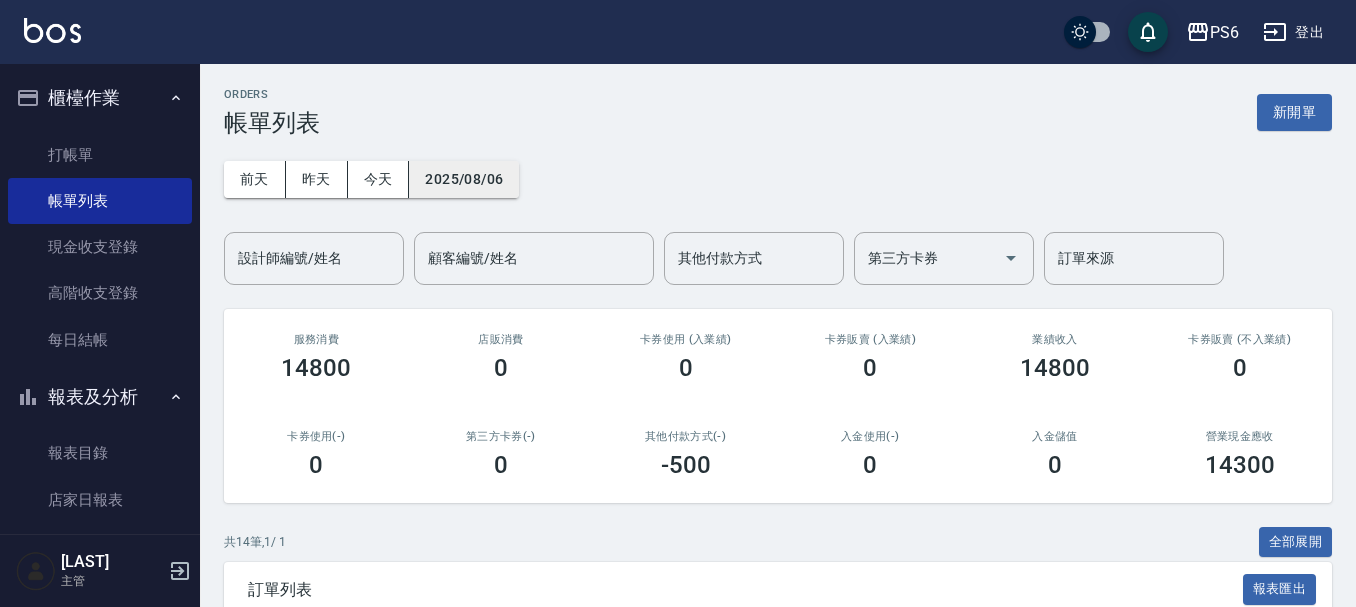 click on "前天 昨天 今天 2025/08/06 設計師編號/姓名 設計師編號/姓名 顧客編號/姓名 顧客編號/姓名 其他付款方式 其他付款方式 第三方卡券 第三方卡券 訂單來源 訂單來源" at bounding box center (778, 211) 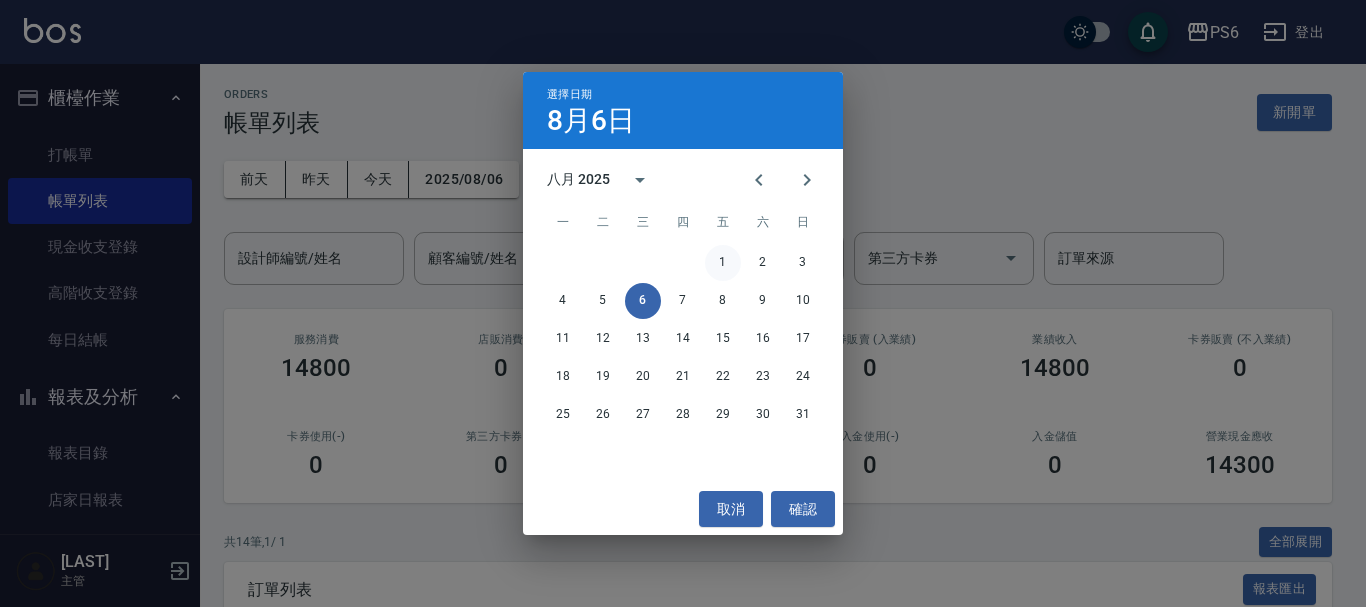 click on "1" at bounding box center [723, 263] 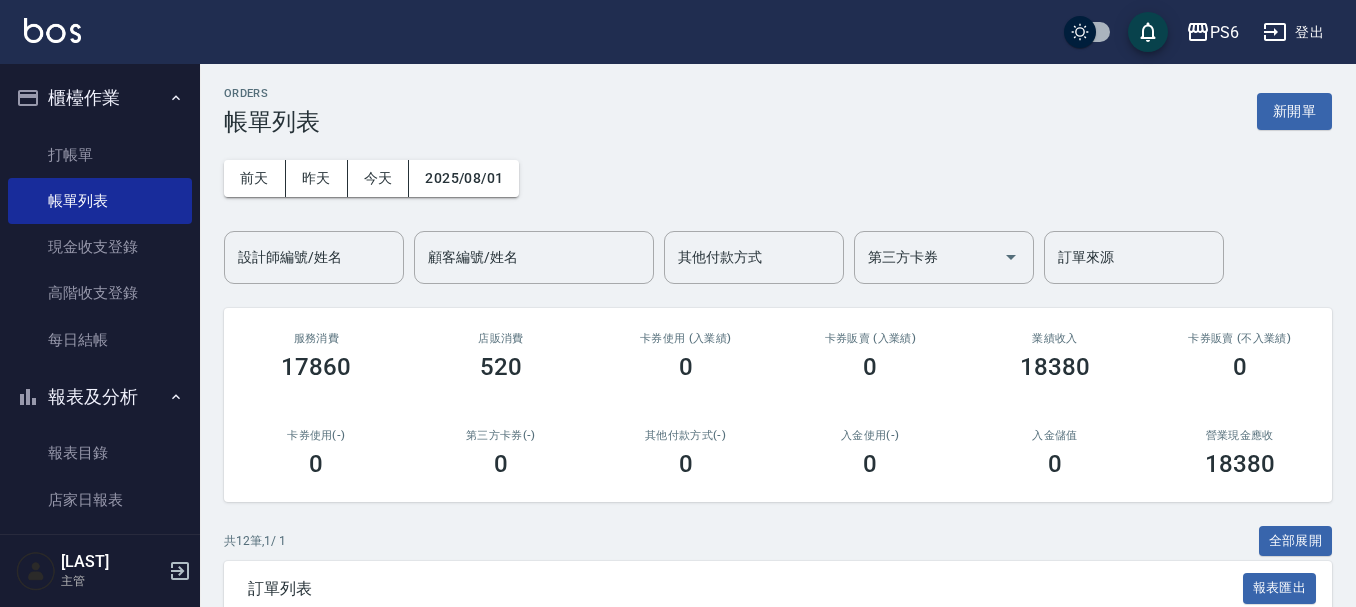 scroll, scrollTop: 0, scrollLeft: 0, axis: both 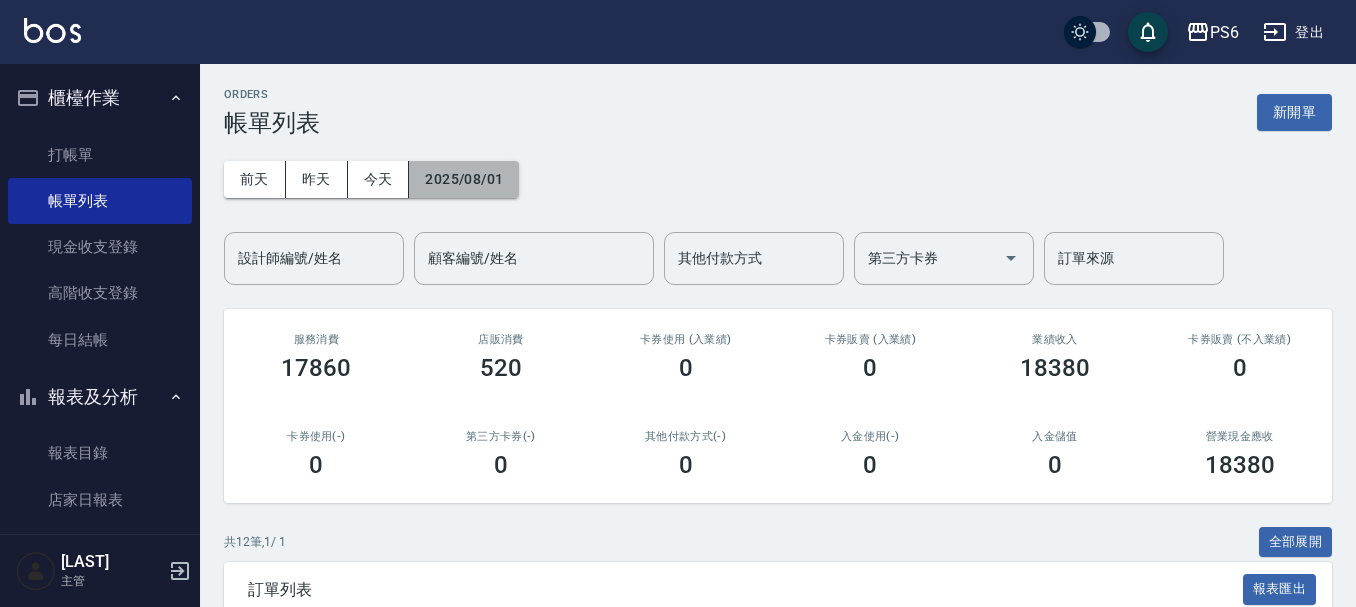 click on "2025/08/01" at bounding box center (464, 179) 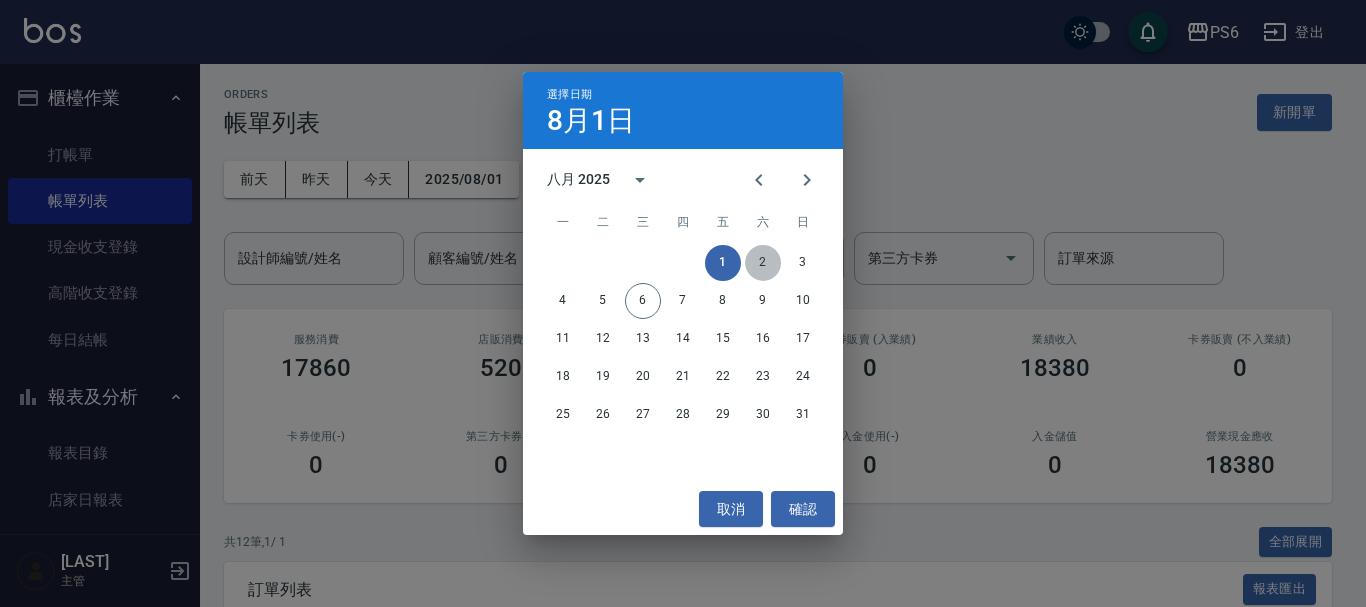 click on "2" at bounding box center (763, 263) 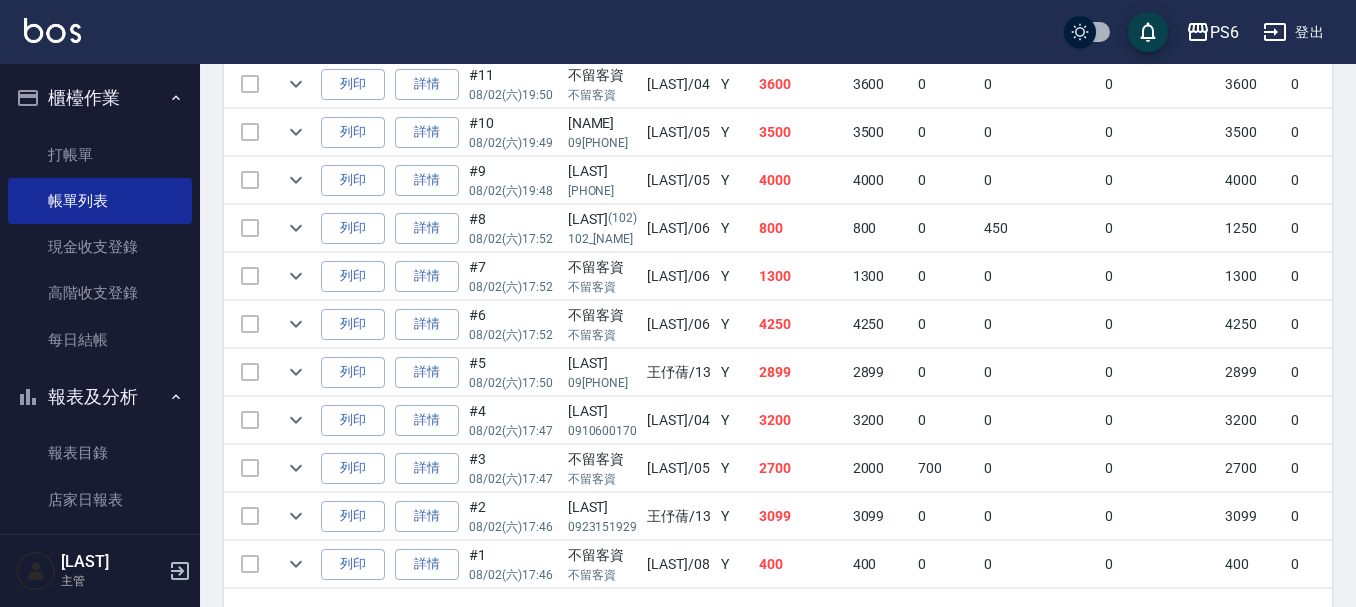 scroll, scrollTop: 775, scrollLeft: 0, axis: vertical 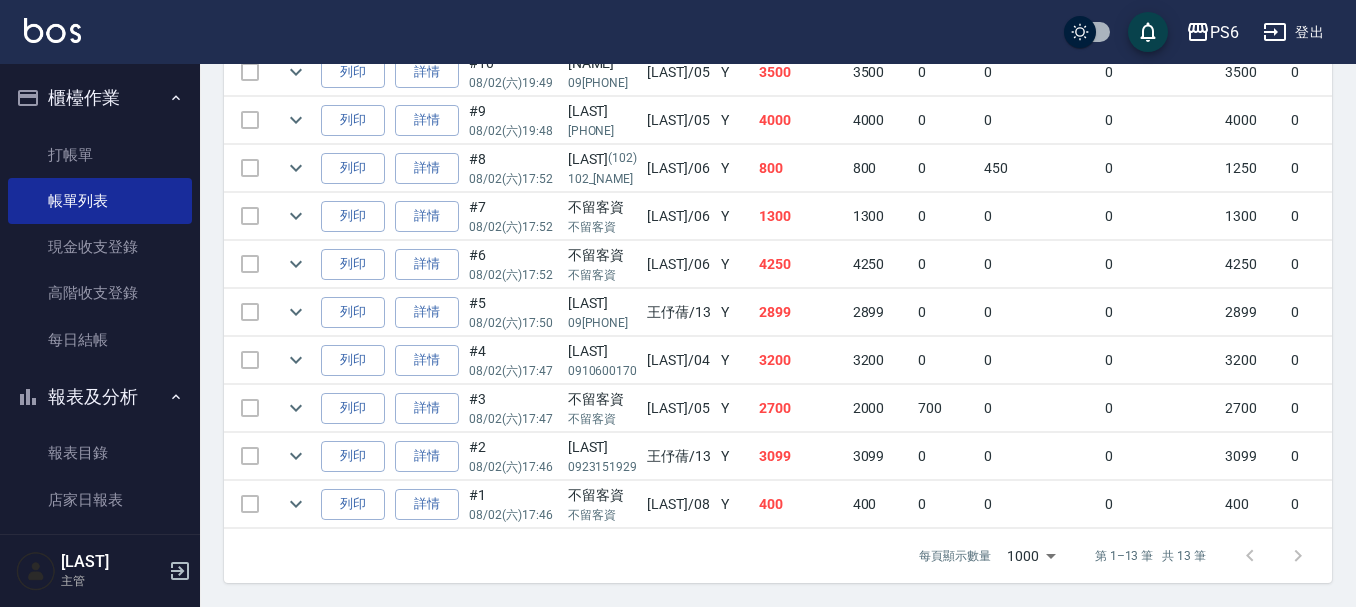 click on "400" at bounding box center [801, 504] 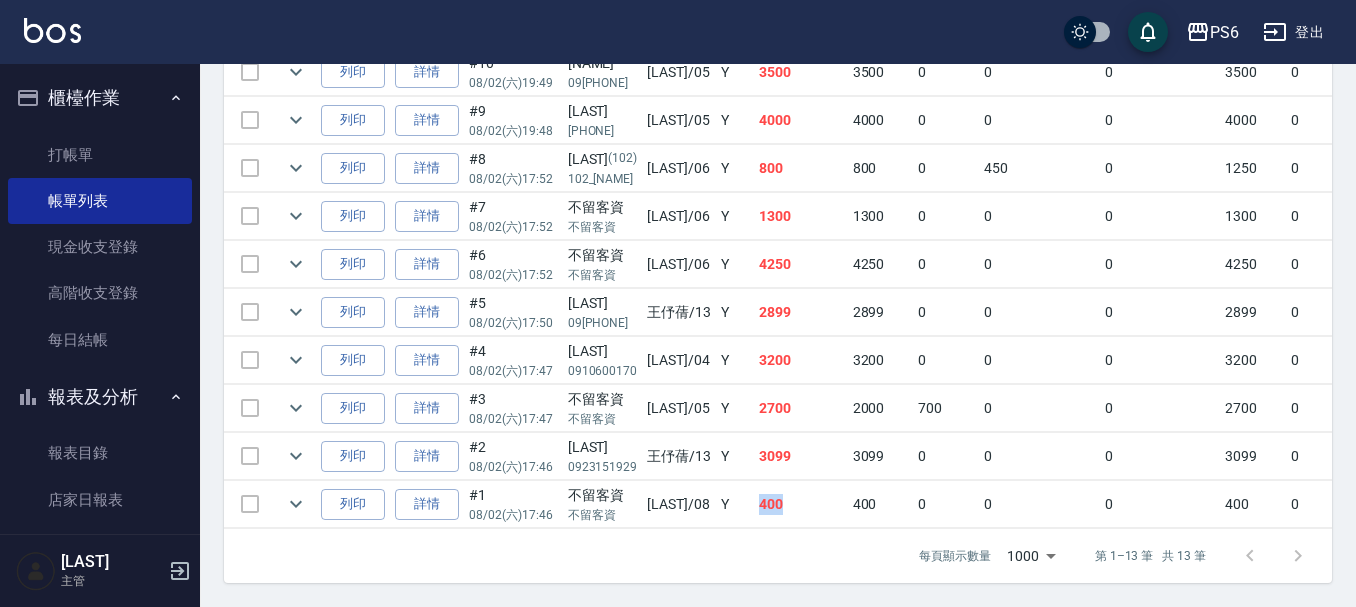 click on "400" at bounding box center (801, 504) 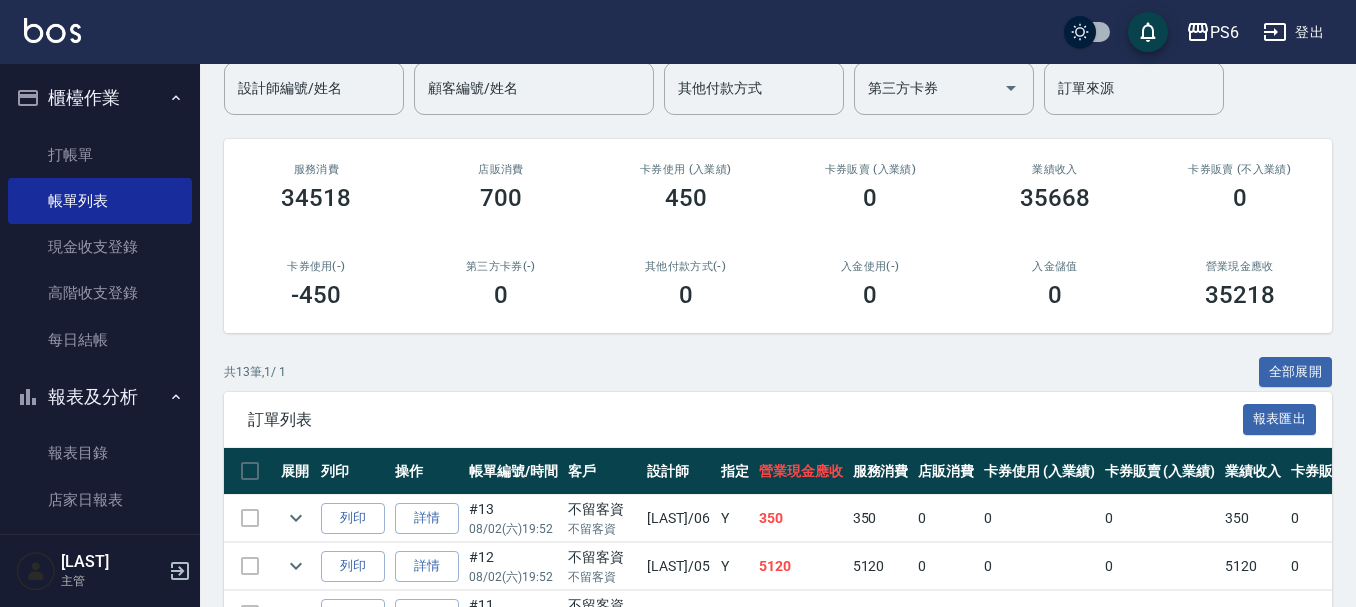 scroll, scrollTop: 0, scrollLeft: 0, axis: both 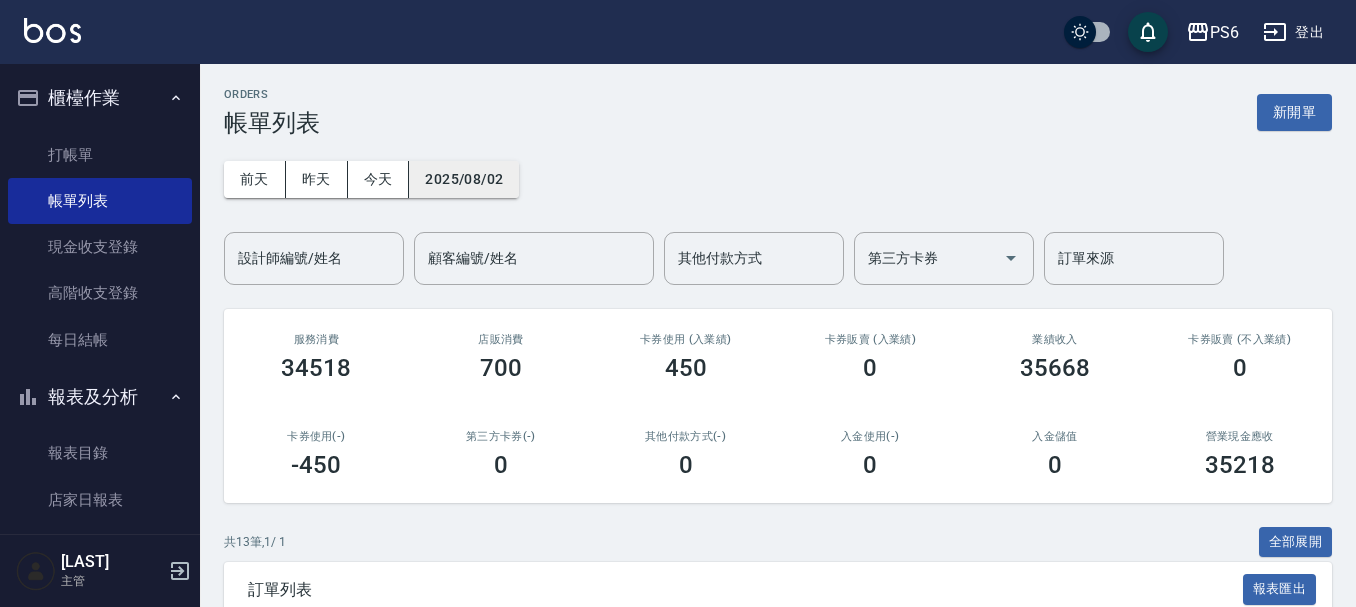 click on "2025/08/02" at bounding box center (464, 179) 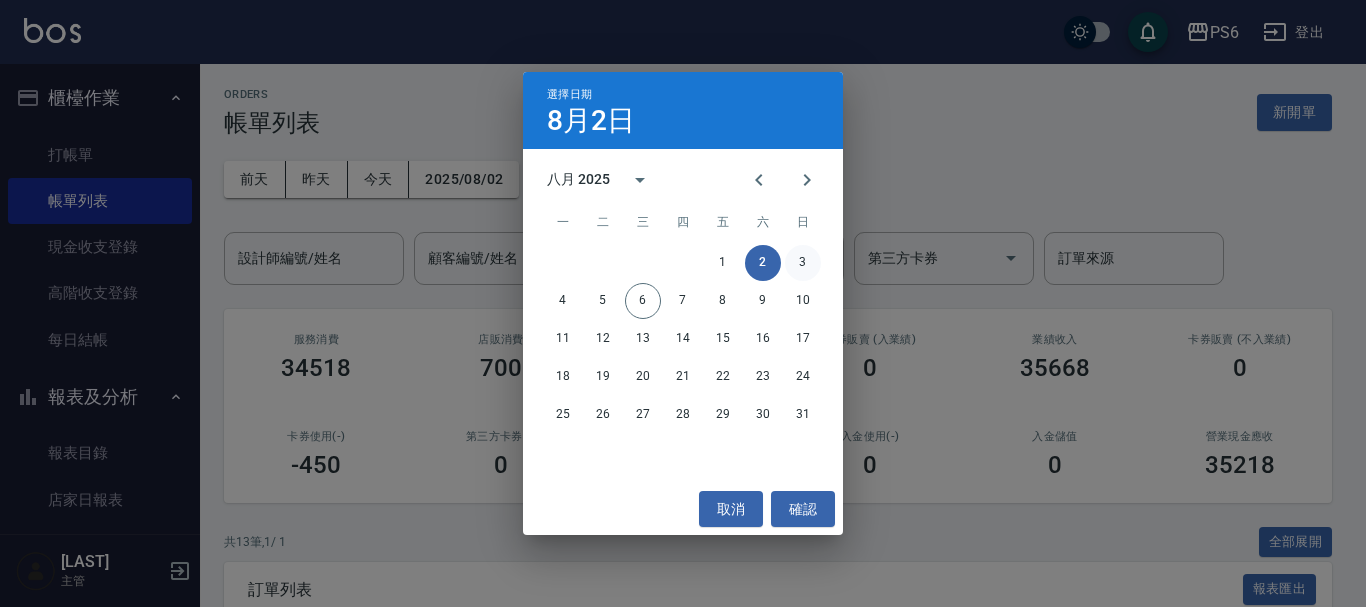 click on "3" at bounding box center [803, 263] 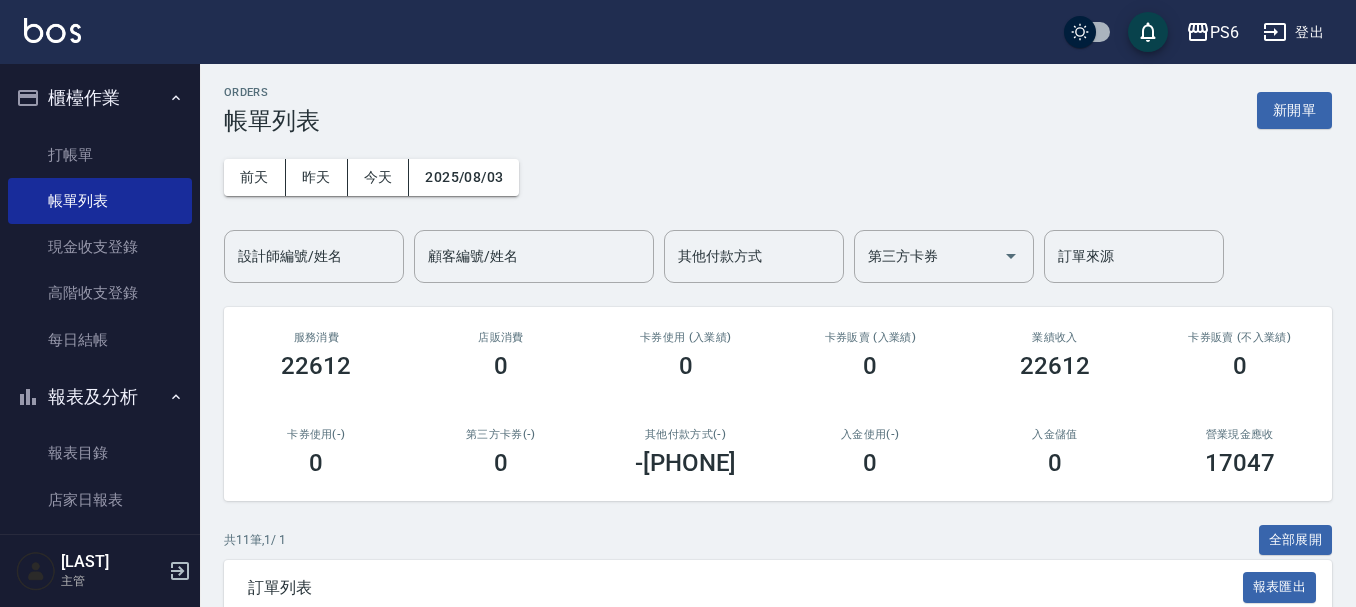 scroll, scrollTop: 0, scrollLeft: 0, axis: both 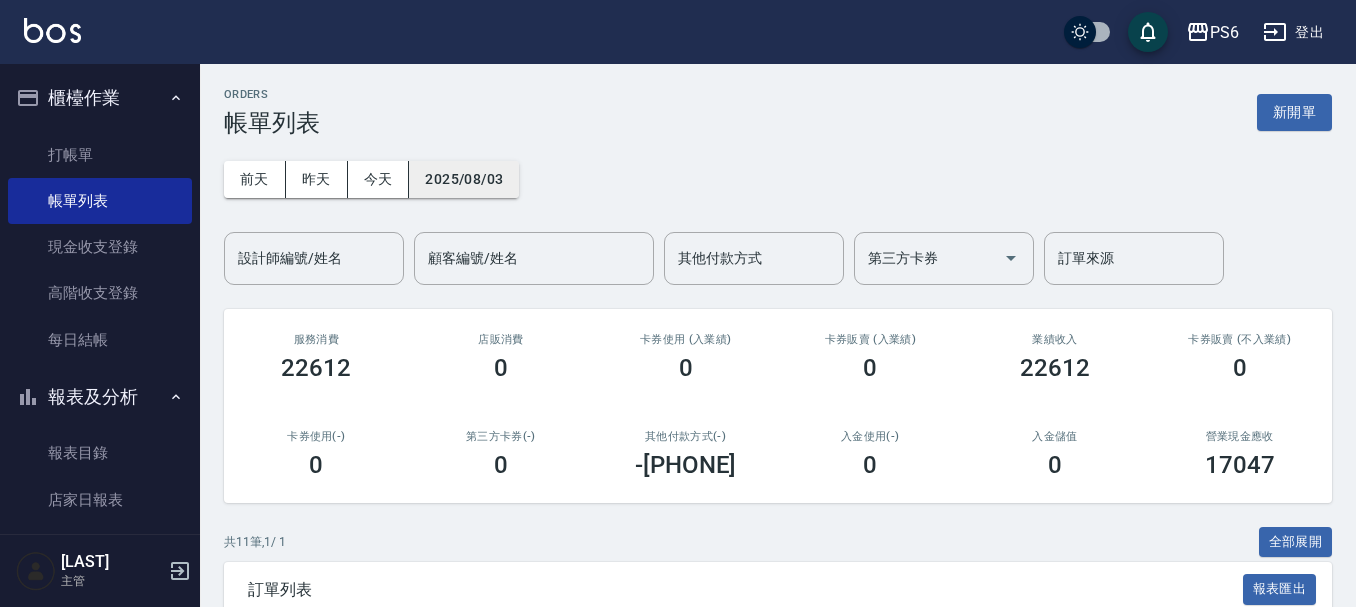 click on "2025/08/03" at bounding box center (464, 179) 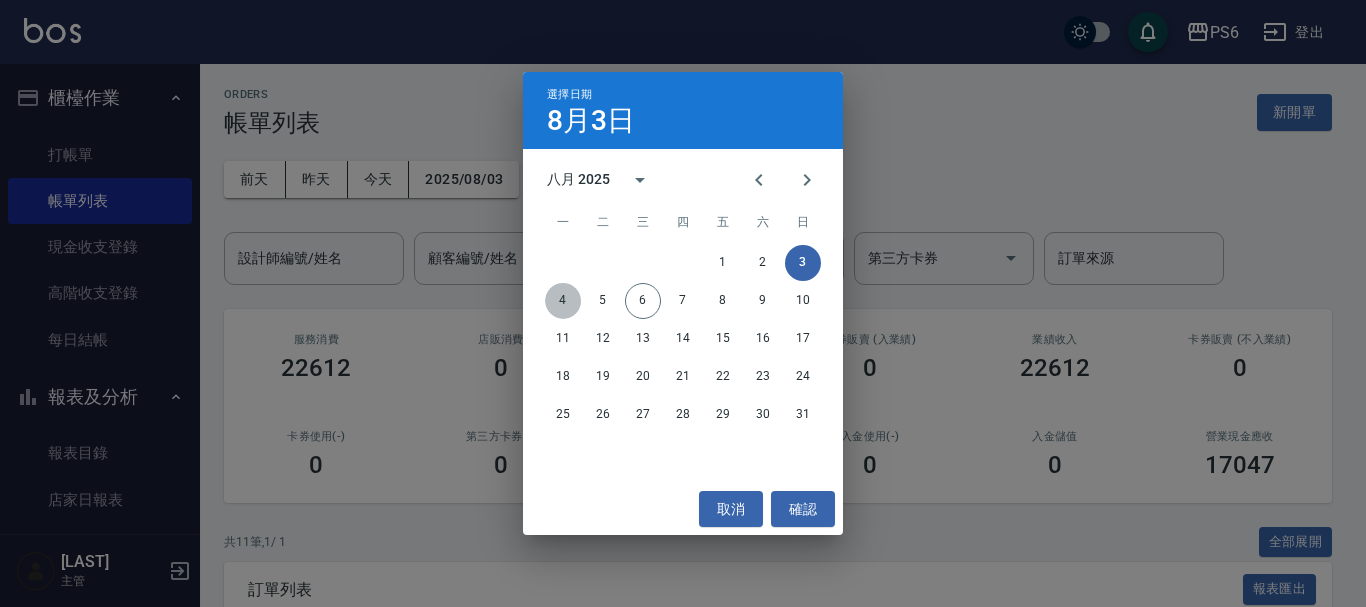 click on "4" at bounding box center [563, 301] 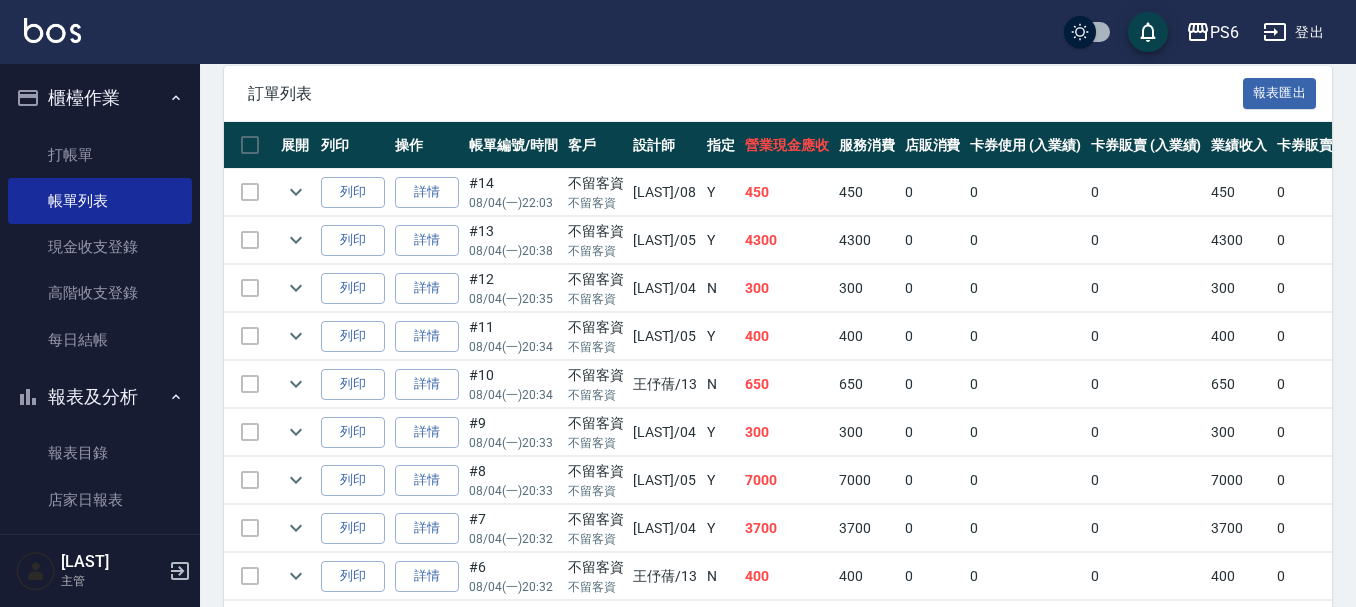 scroll, scrollTop: 500, scrollLeft: 0, axis: vertical 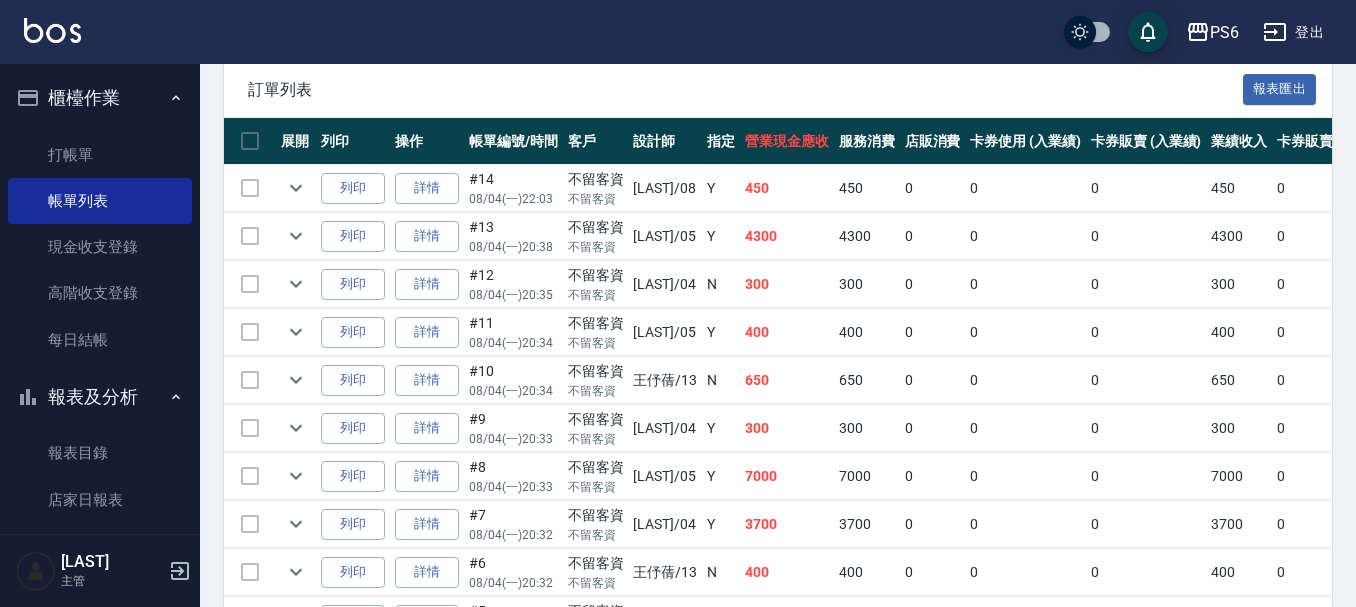 click on "450" at bounding box center [787, 188] 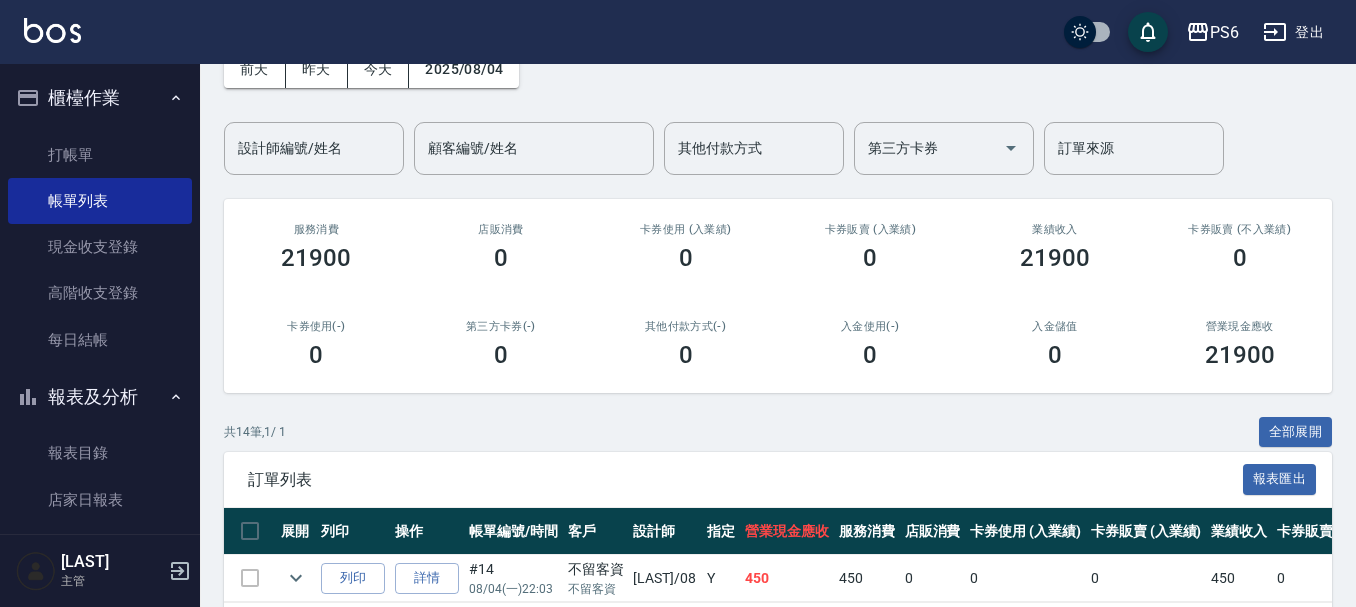 scroll, scrollTop: 0, scrollLeft: 0, axis: both 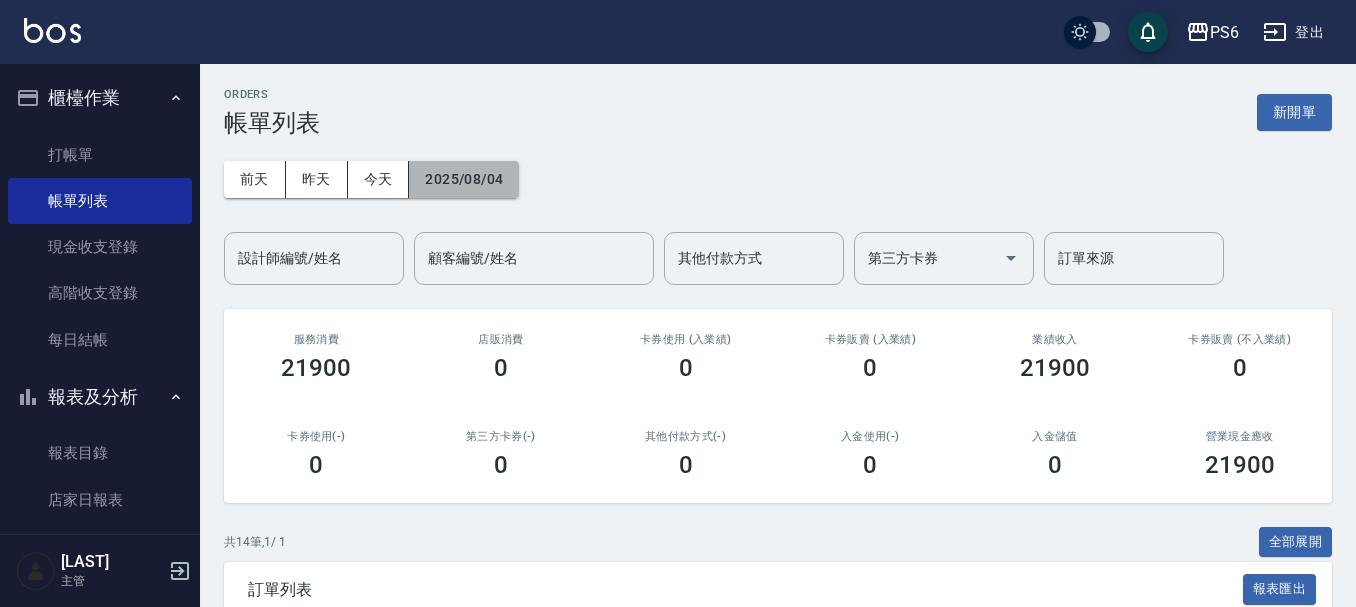 click on "2025/08/04" at bounding box center (464, 179) 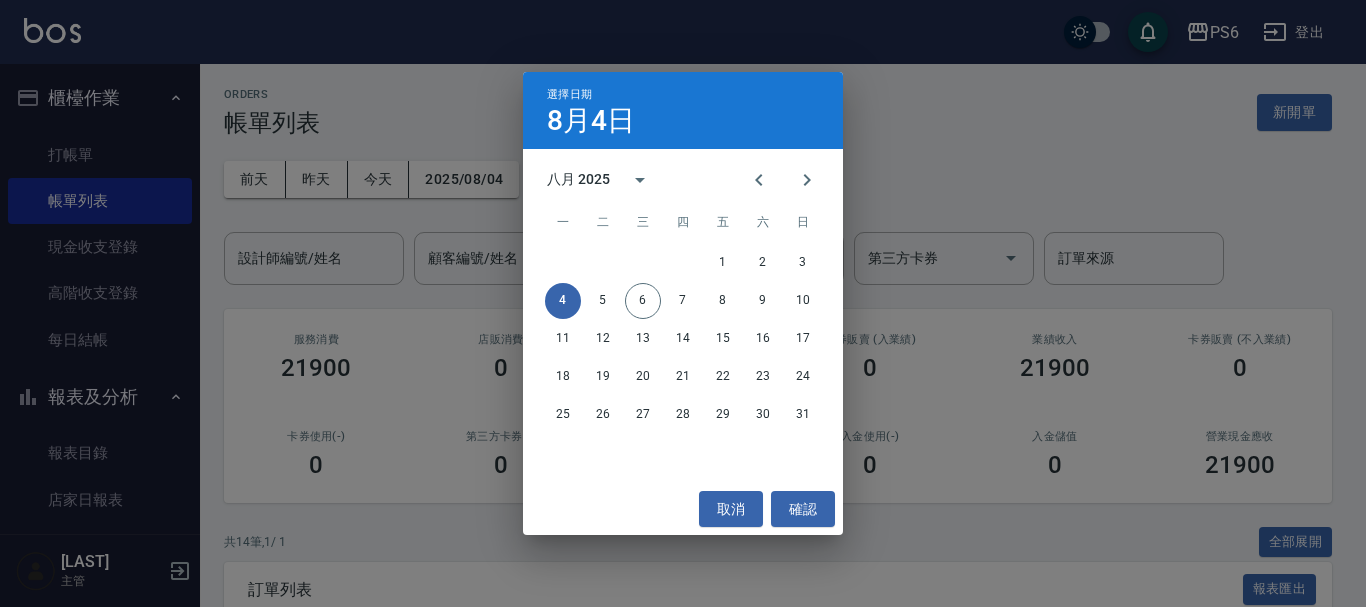 click on "選擇日期 8月4日 八月 2025 一 二 三 四 五 六 日 1 2 3 4 5 6 7 8 9 10 11 12 13 14 15 16 17 18 19 20 21 22 23 24 25 26 27 28 29 30 31 取消 確認" at bounding box center [683, 303] 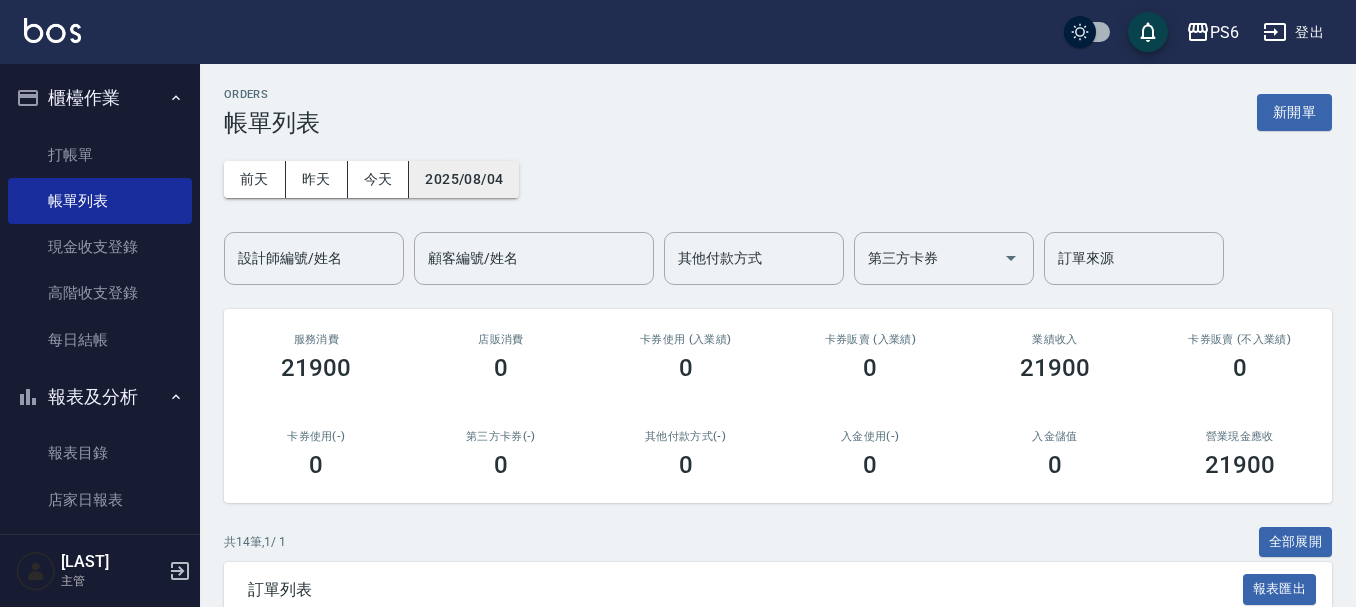 click on "2025/08/04" at bounding box center [464, 179] 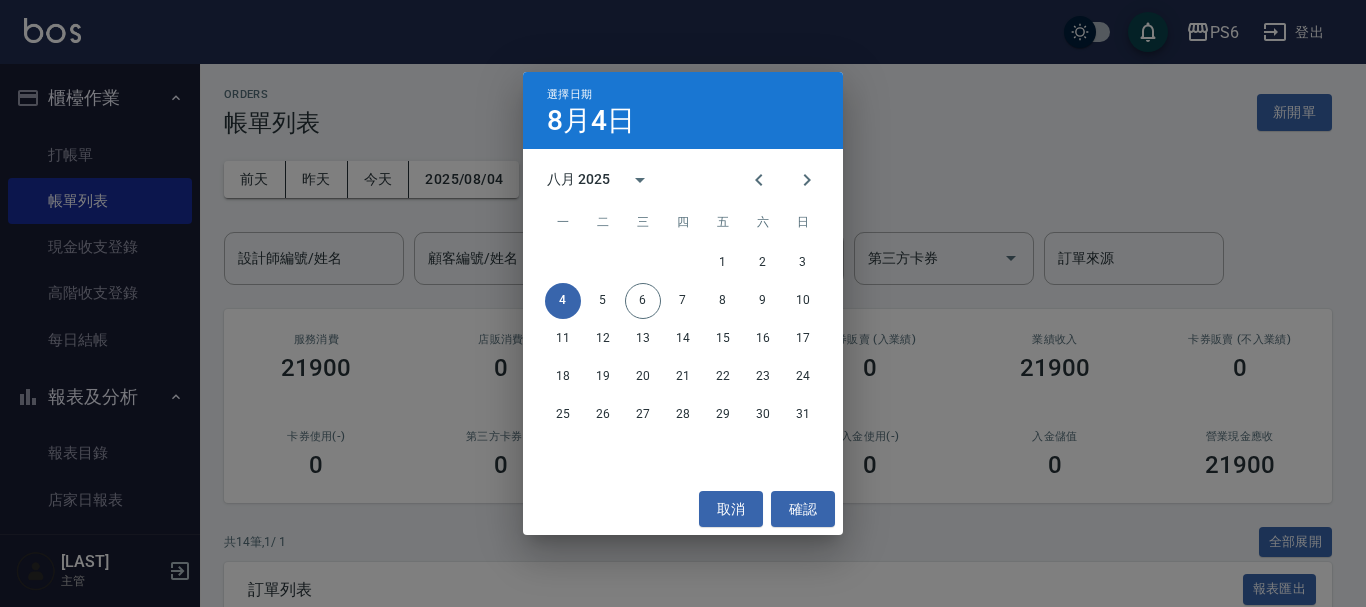 click on "選擇日期 8月4日 八月 2025 一 二 三 四 五 六 日 1 2 3 4 5 6 7 8 9 10 11 12 13 14 15 16 17 18 19 20 21 22 23 24 25 26 27 28 29 30 31 取消 確認" at bounding box center (683, 303) 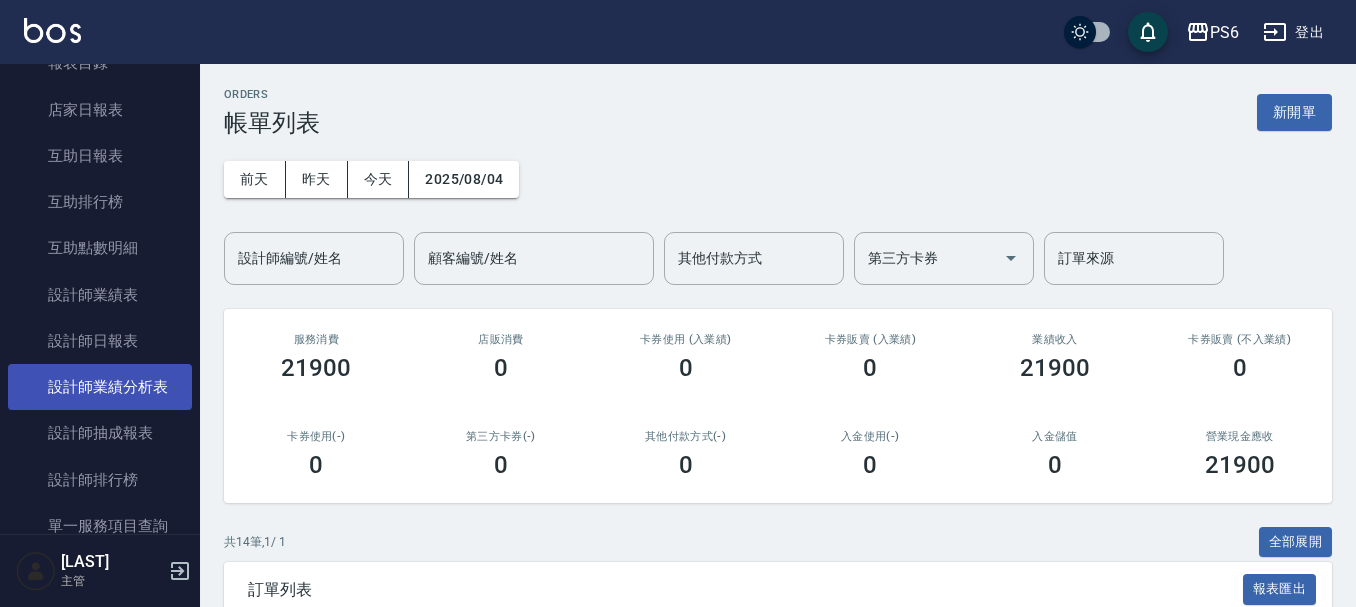 scroll, scrollTop: 400, scrollLeft: 0, axis: vertical 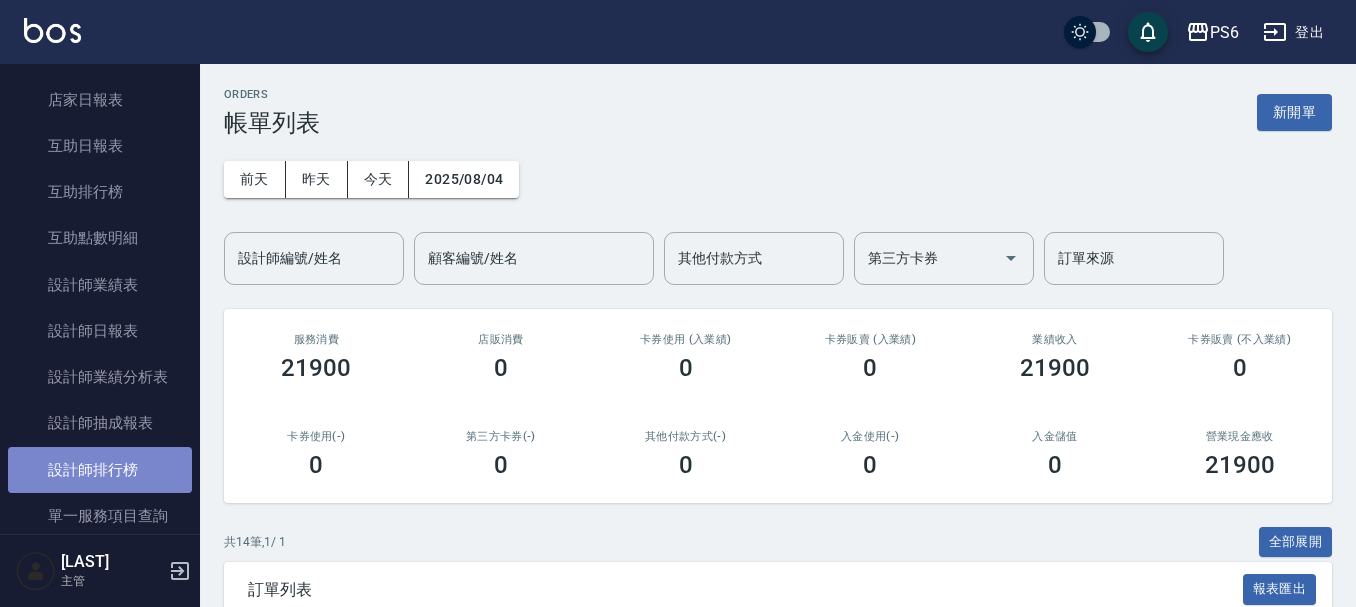 click on "設計師排行榜" at bounding box center (100, 470) 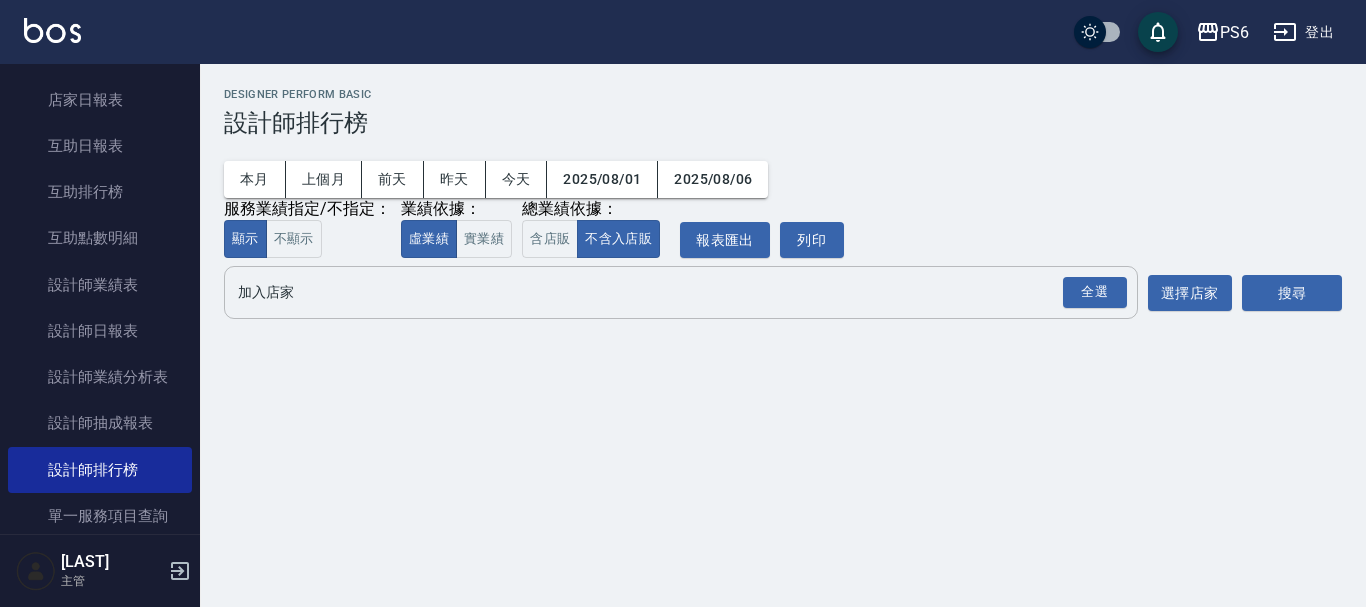 click on "全選 加入店家" at bounding box center (681, 292) 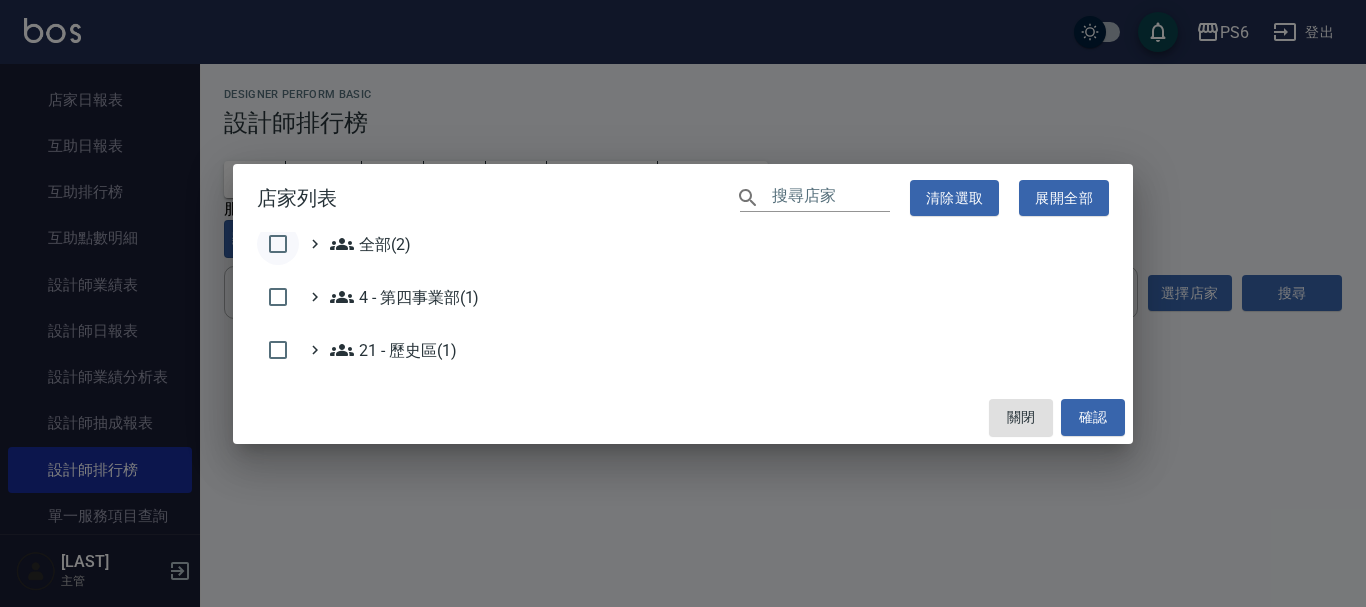 click at bounding box center (278, 244) 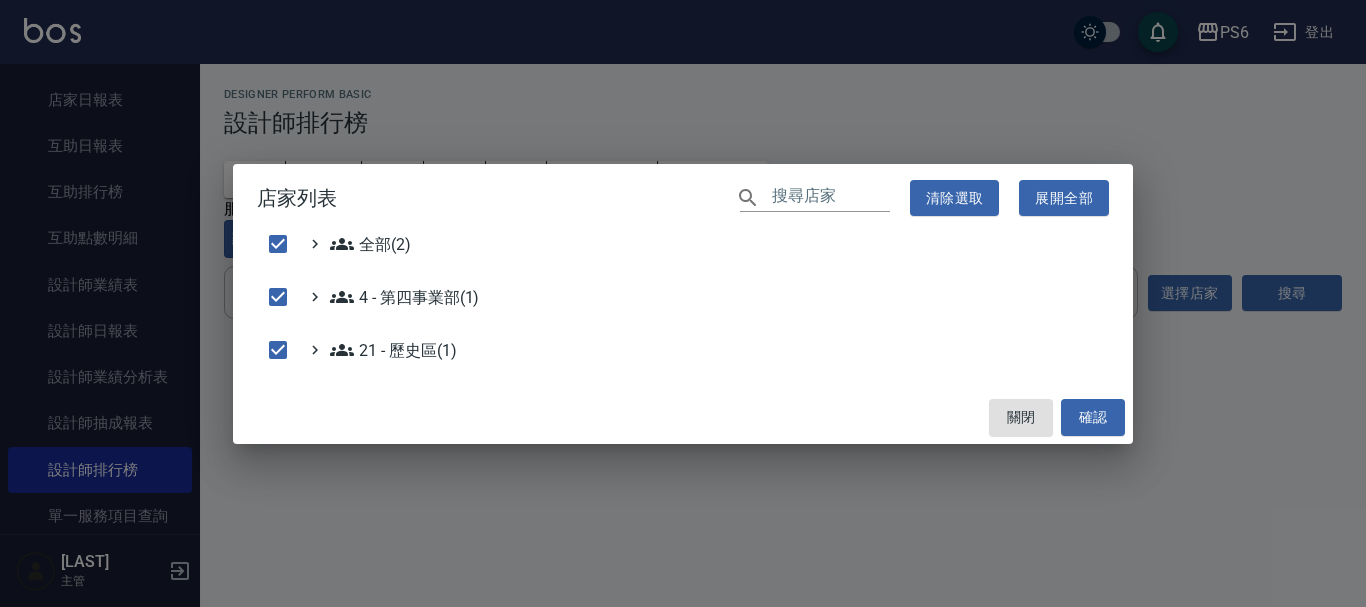 click on "關閉 確認" at bounding box center [683, 417] 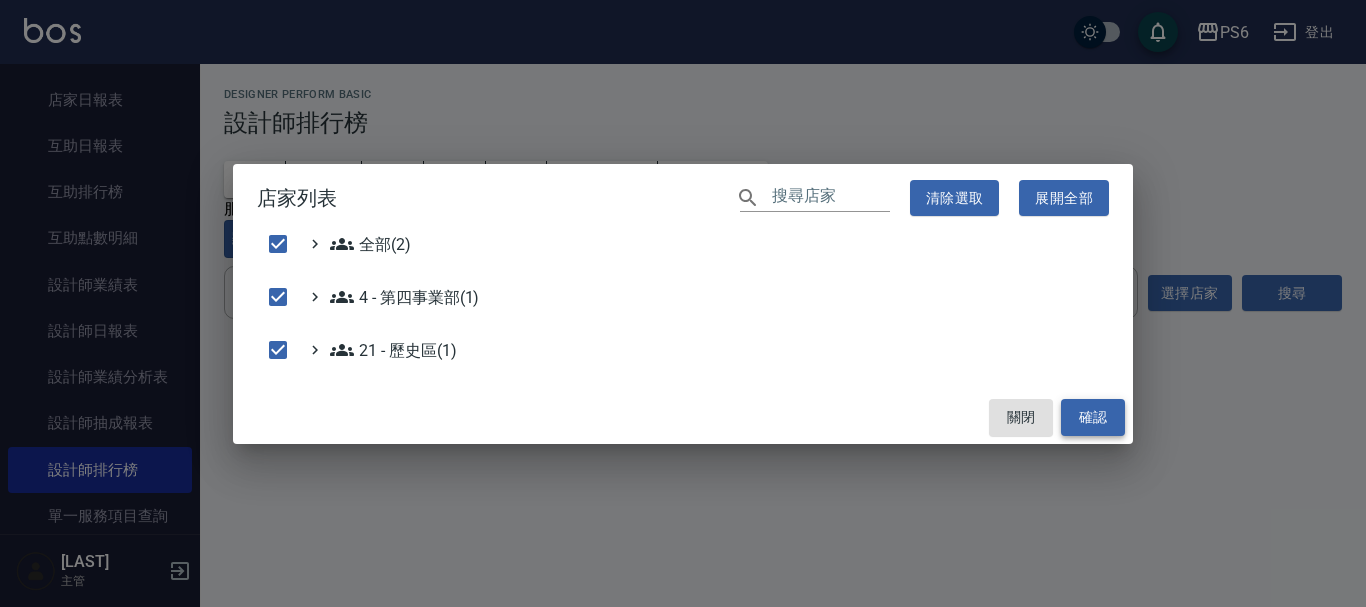 click on "確認" at bounding box center (1093, 417) 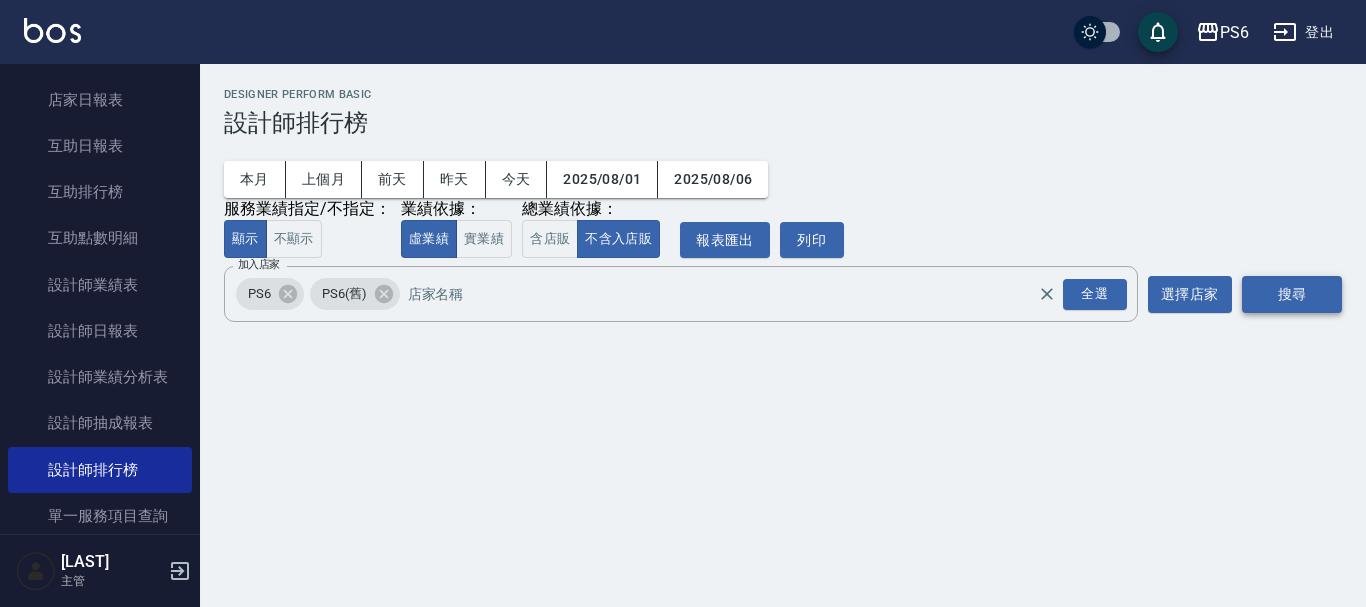 click on "搜尋" at bounding box center (1292, 294) 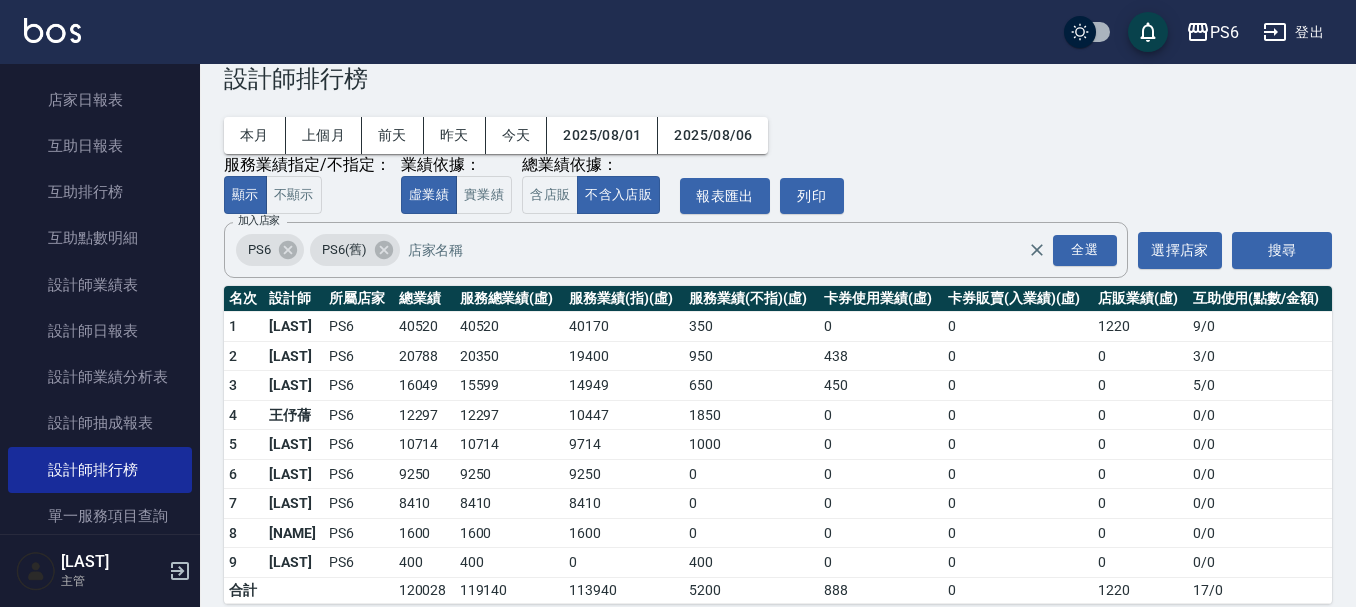 scroll, scrollTop: 68, scrollLeft: 0, axis: vertical 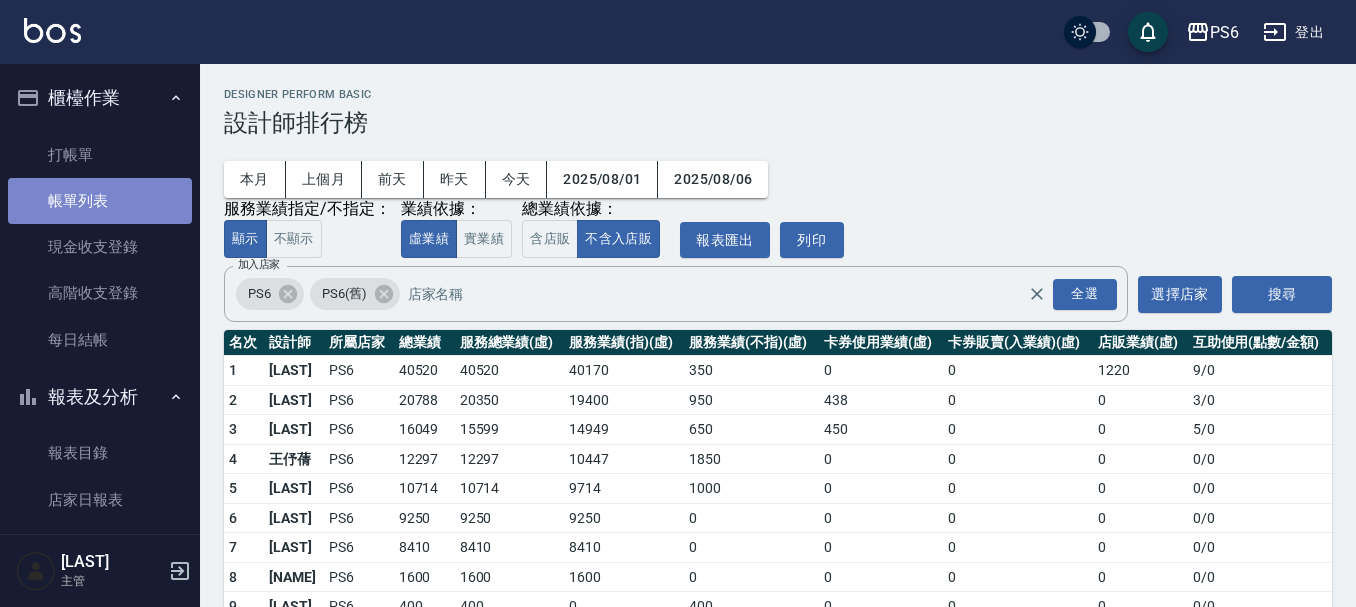 click on "帳單列表" at bounding box center [100, 201] 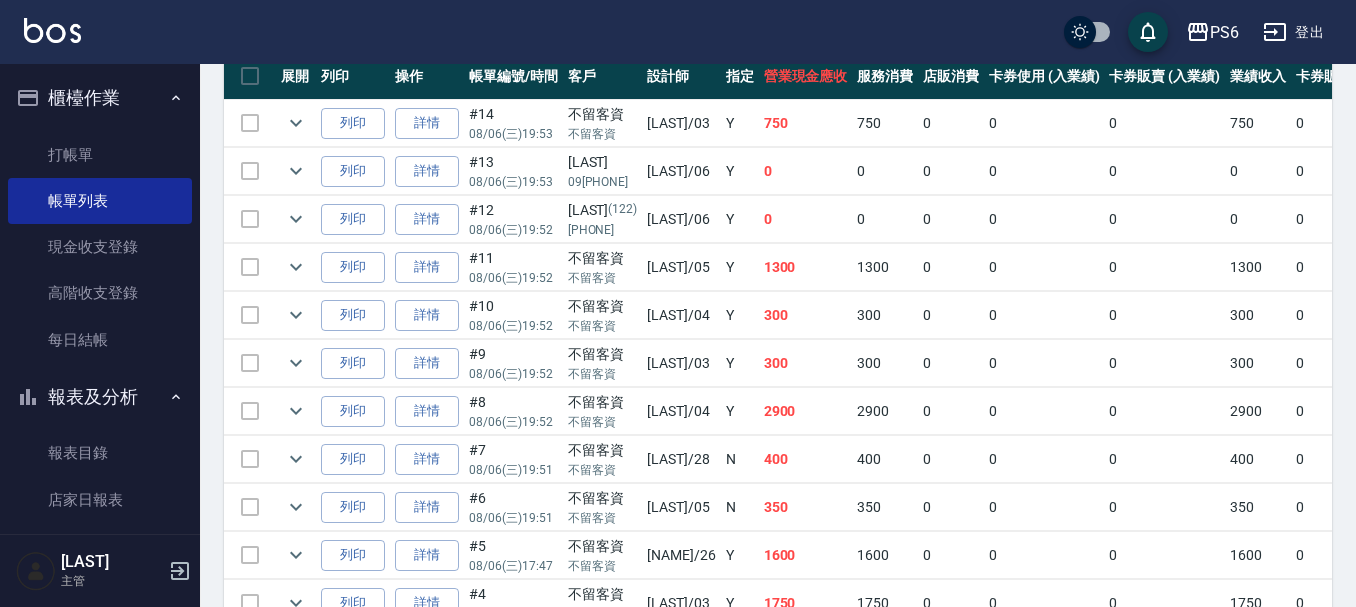 scroll, scrollTop: 600, scrollLeft: 0, axis: vertical 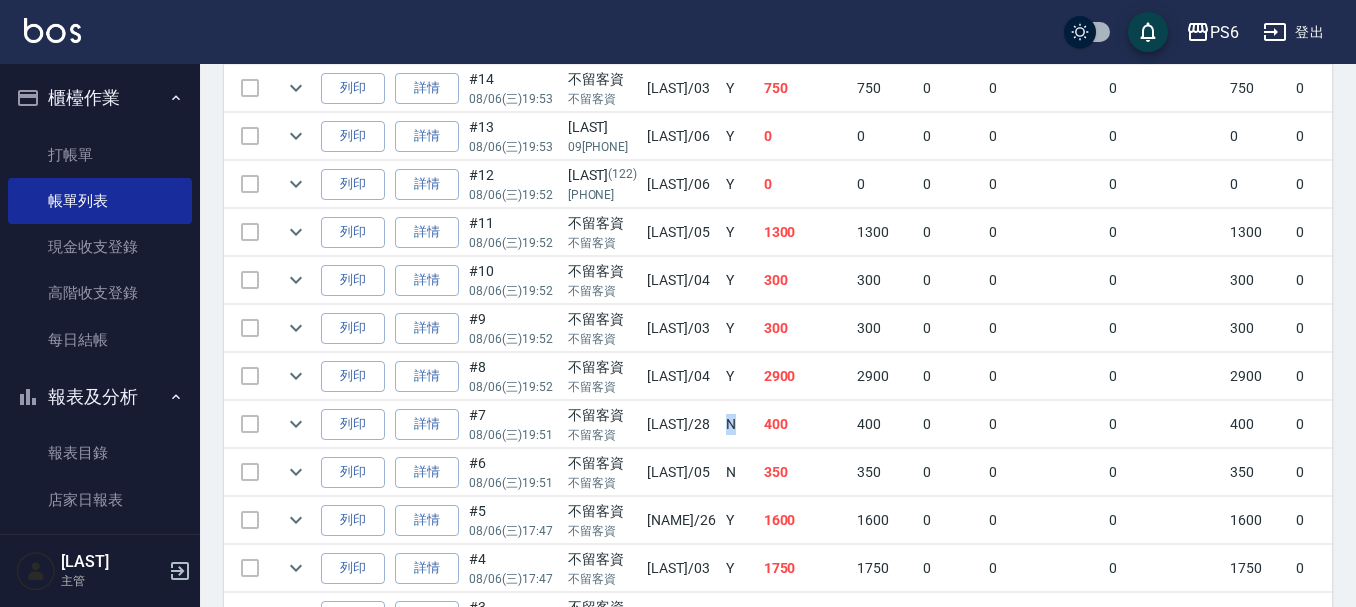 click on "N" at bounding box center (740, 424) 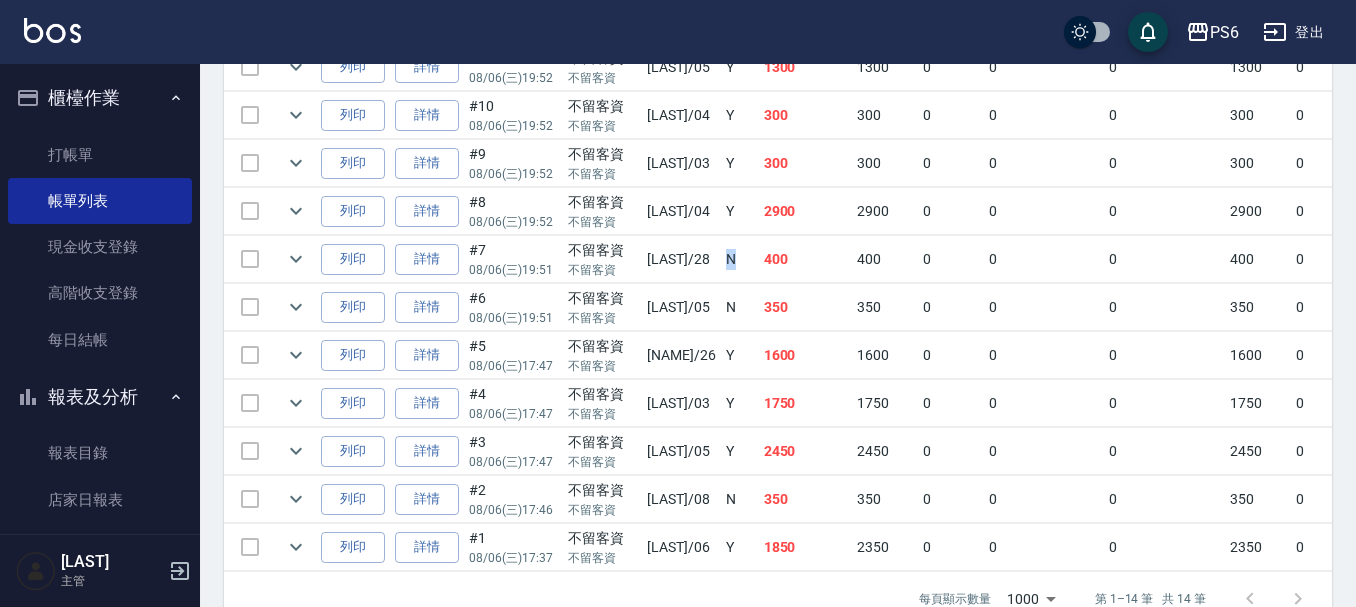 scroll, scrollTop: 800, scrollLeft: 0, axis: vertical 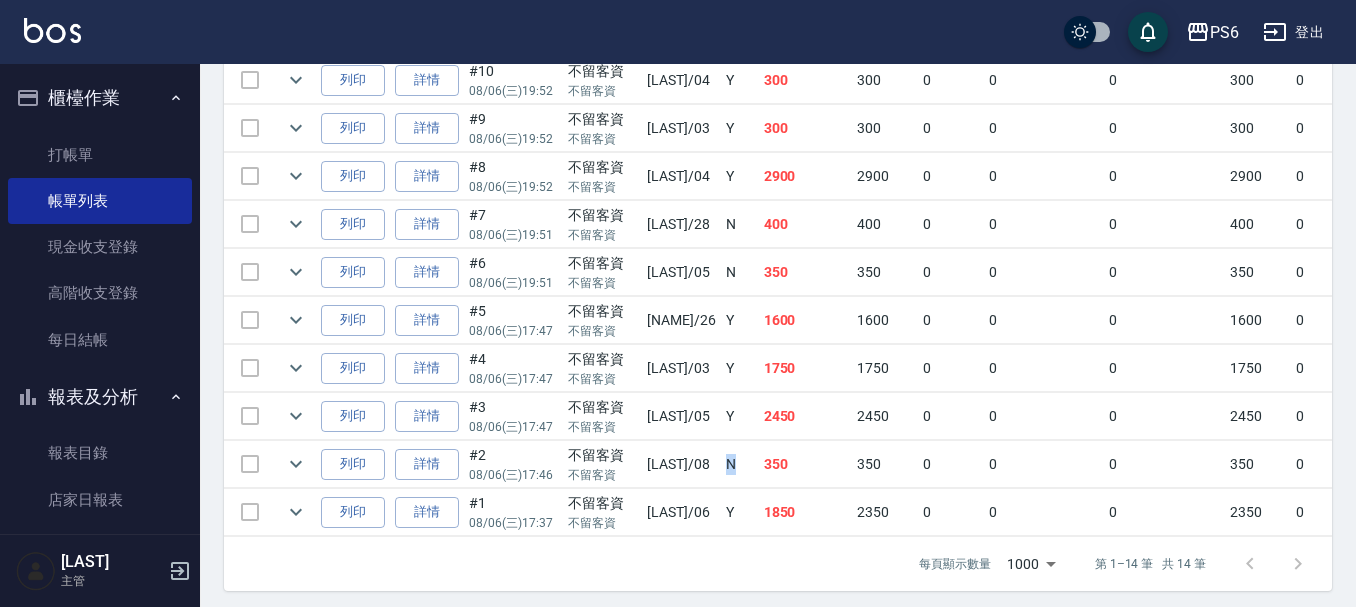 drag, startPoint x: 745, startPoint y: 469, endPoint x: 719, endPoint y: 476, distance: 26.925823 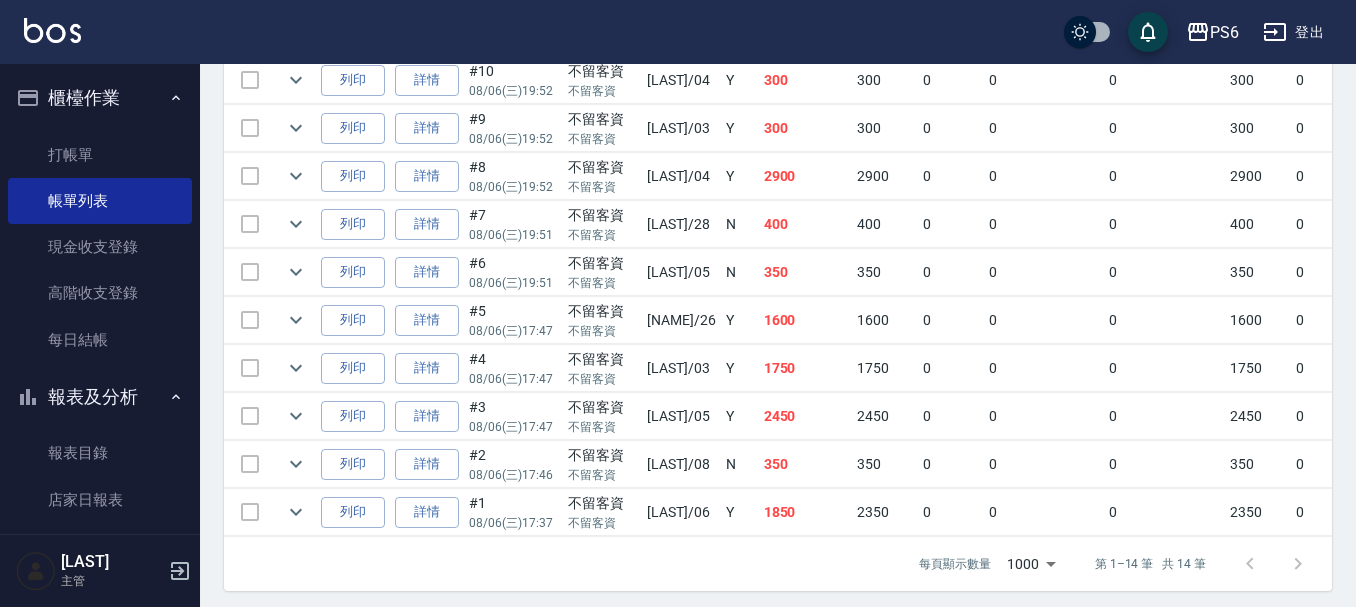 click on "350" at bounding box center [806, 464] 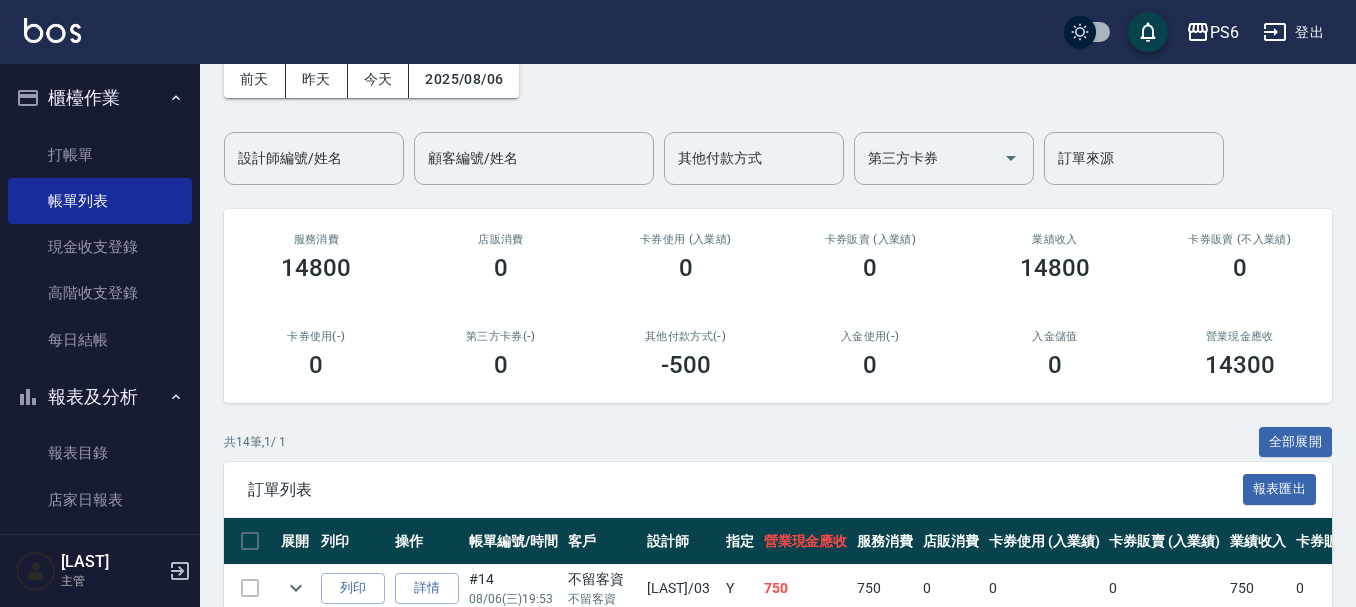 scroll, scrollTop: 0, scrollLeft: 0, axis: both 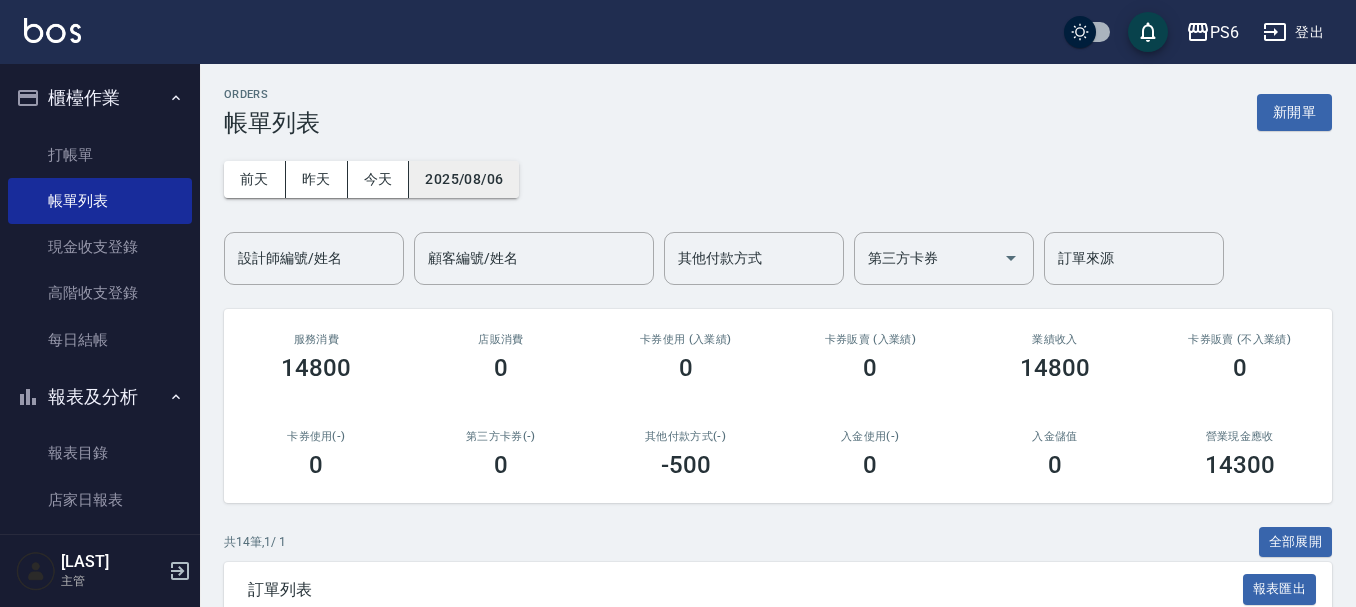 click on "2025/08/06" at bounding box center (464, 179) 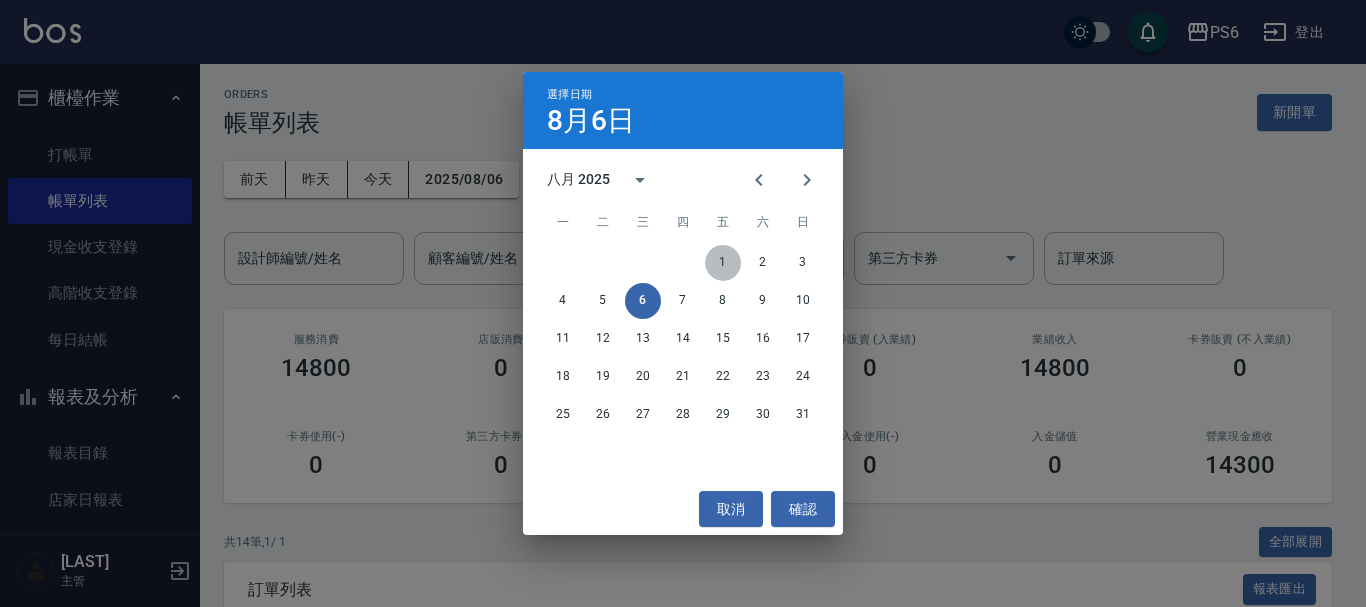 click on "1" at bounding box center [723, 263] 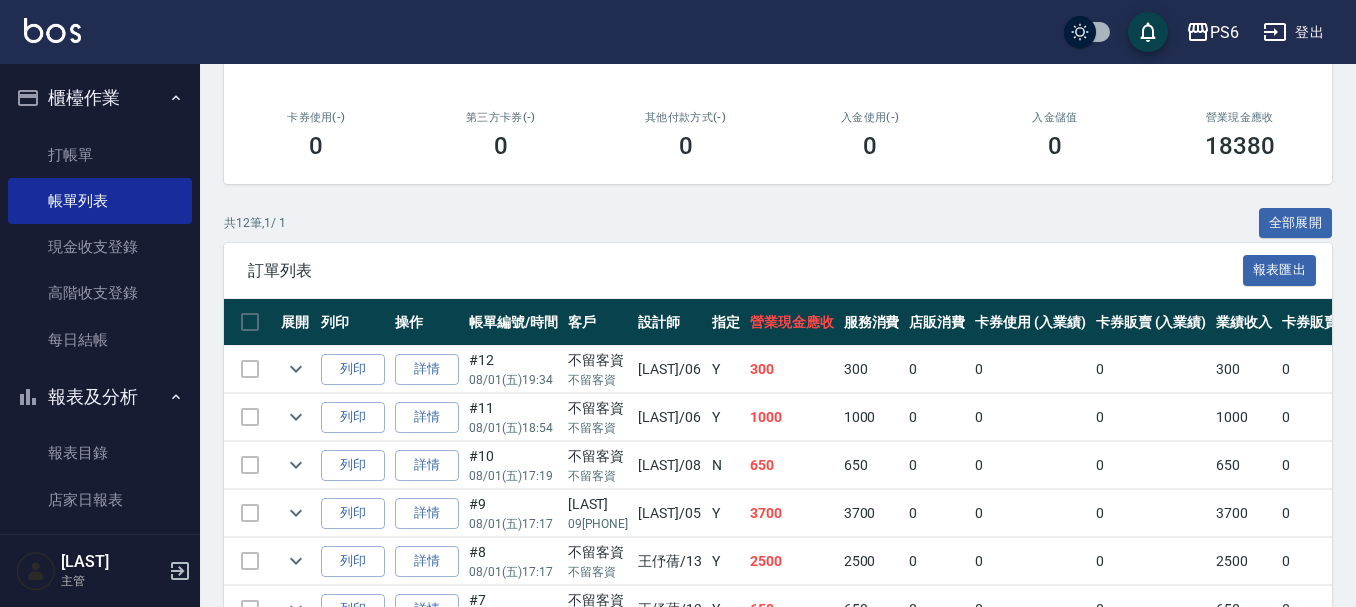 scroll, scrollTop: 400, scrollLeft: 0, axis: vertical 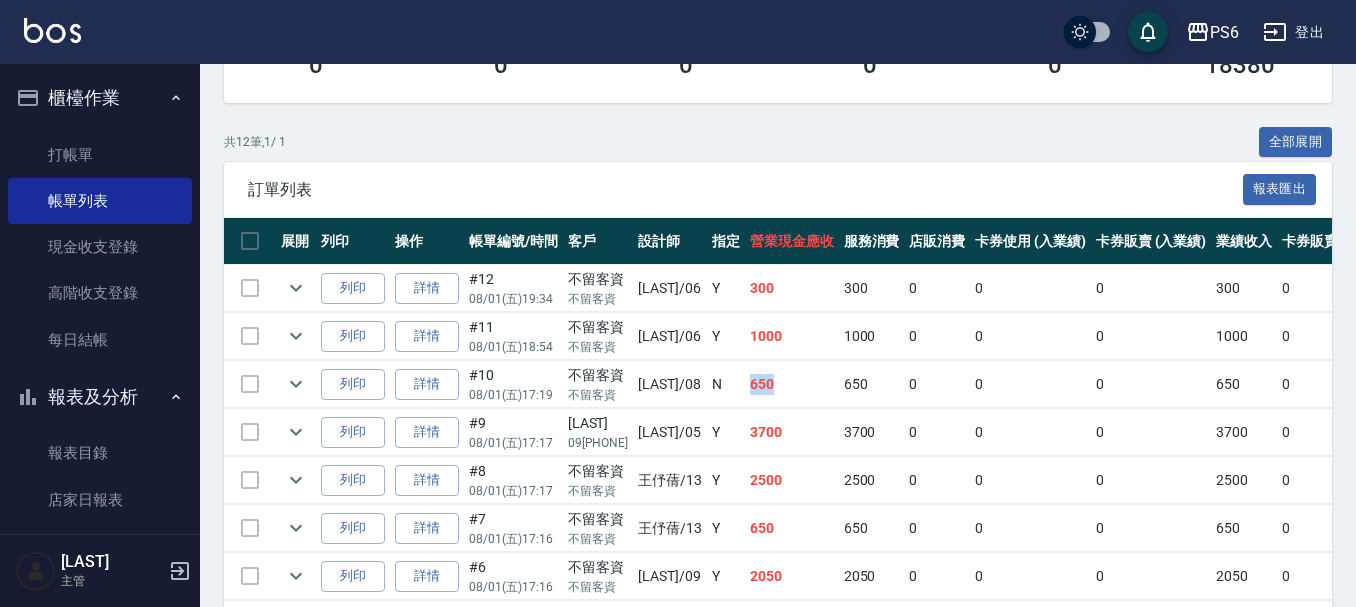 drag, startPoint x: 777, startPoint y: 387, endPoint x: 757, endPoint y: 379, distance: 21.540659 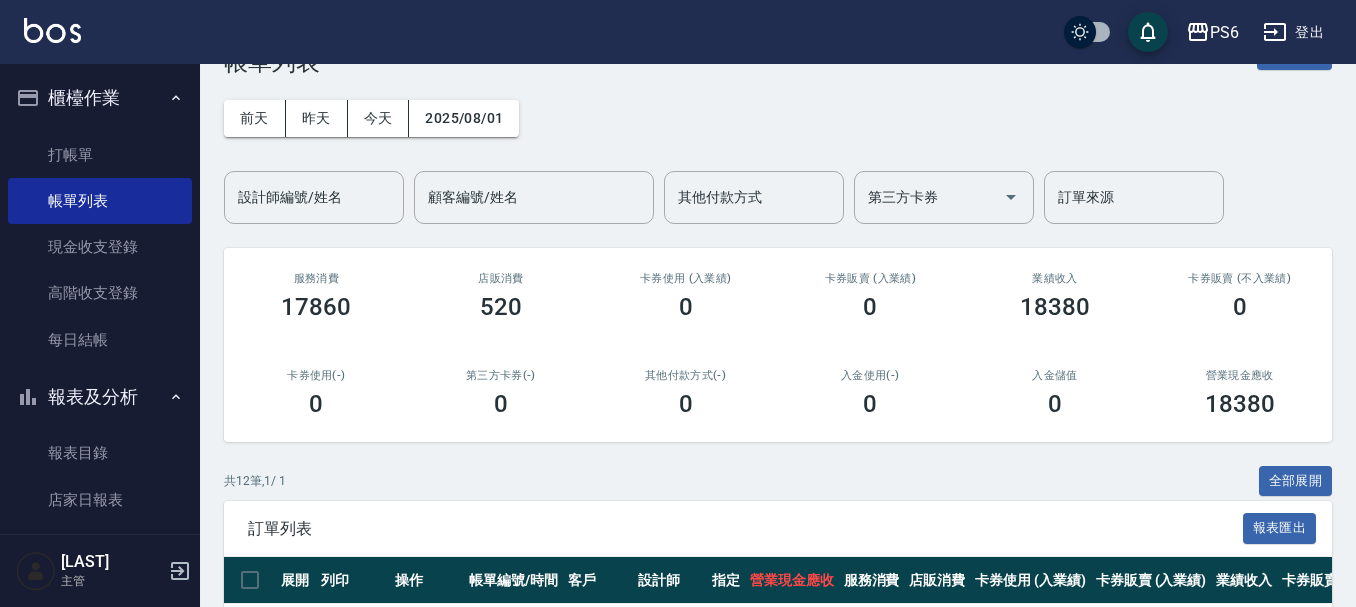 scroll, scrollTop: 0, scrollLeft: 0, axis: both 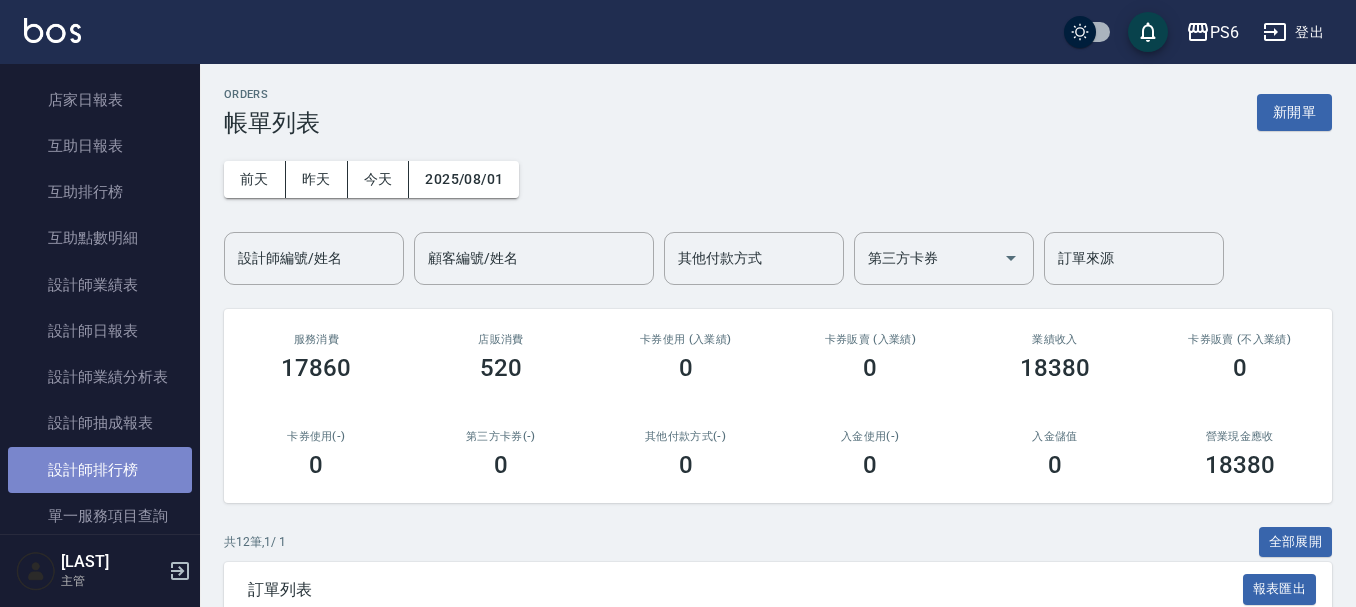 click on "設計師排行榜" at bounding box center [100, 470] 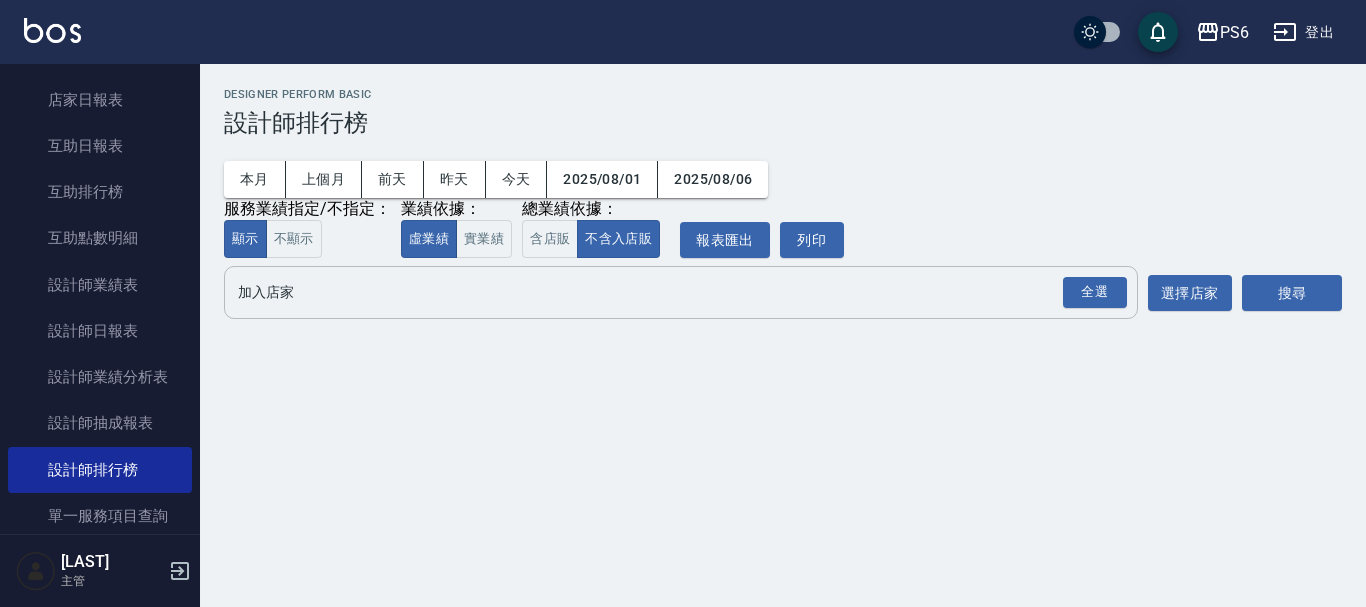 click on "加入店家" at bounding box center (666, 292) 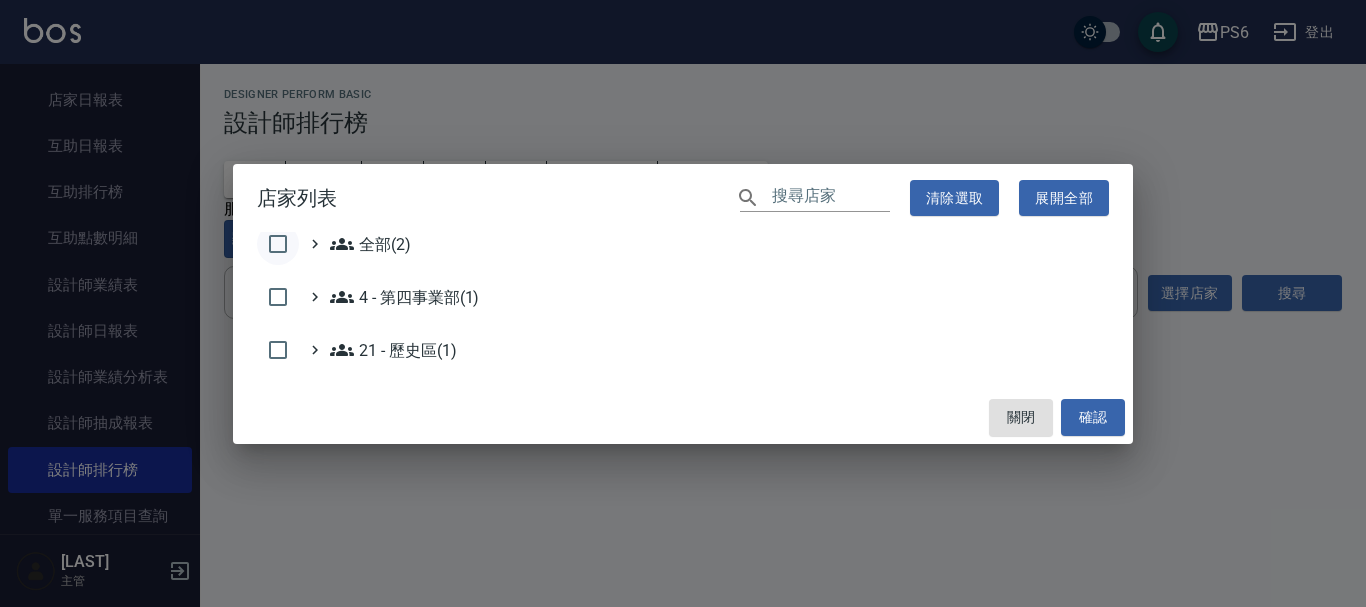 click at bounding box center (278, 244) 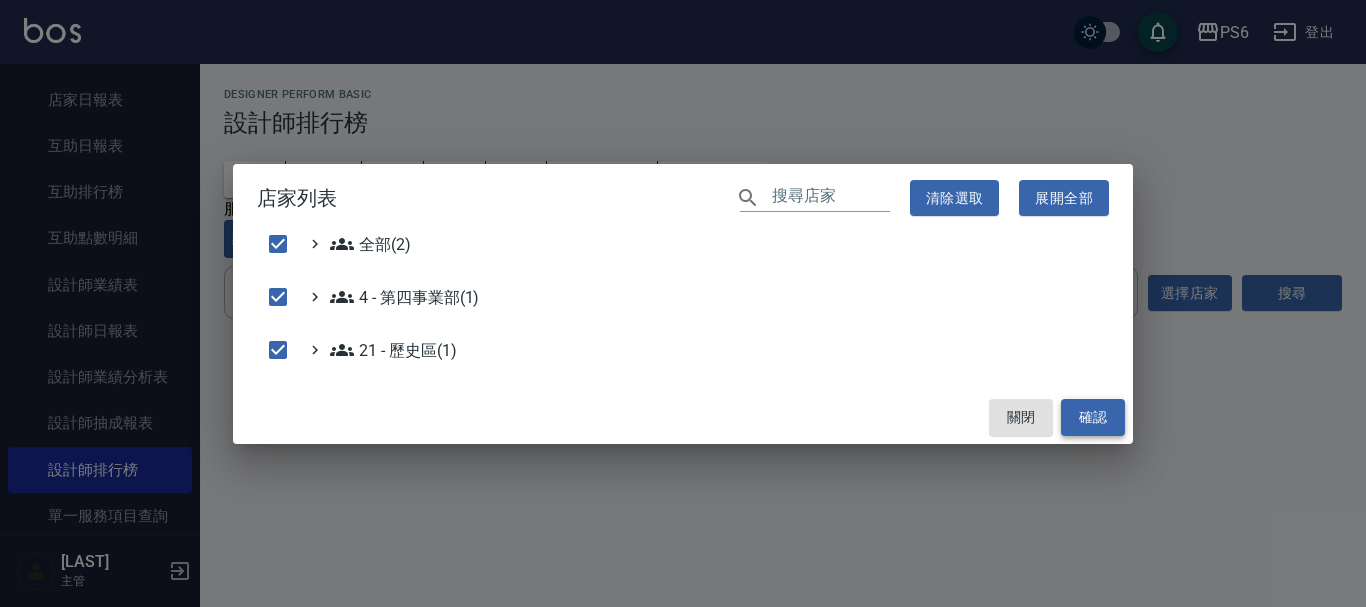 click on "確認" at bounding box center (1093, 417) 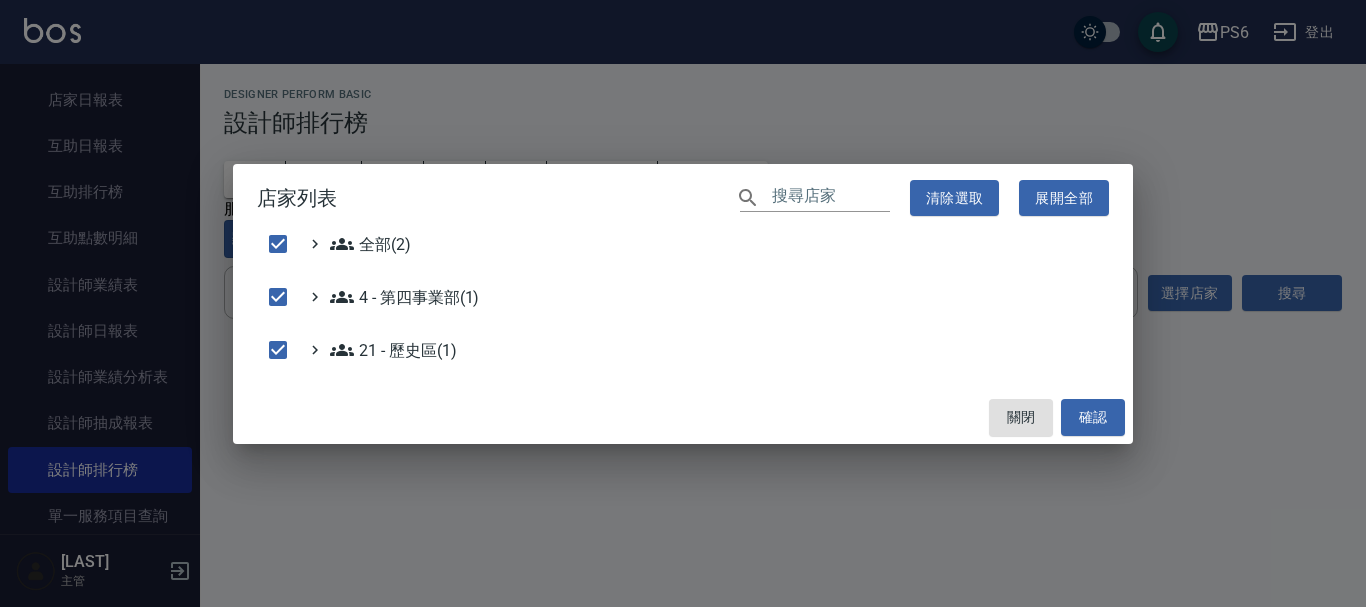 checkbox on "false" 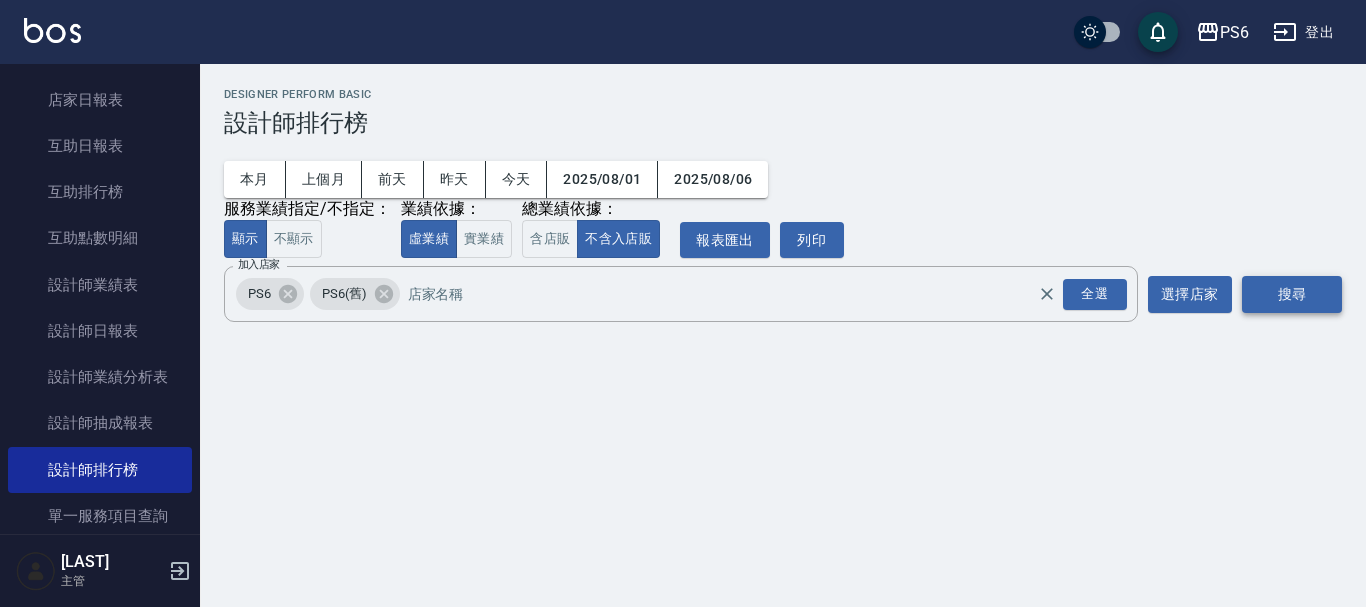click on "搜尋" at bounding box center [1292, 294] 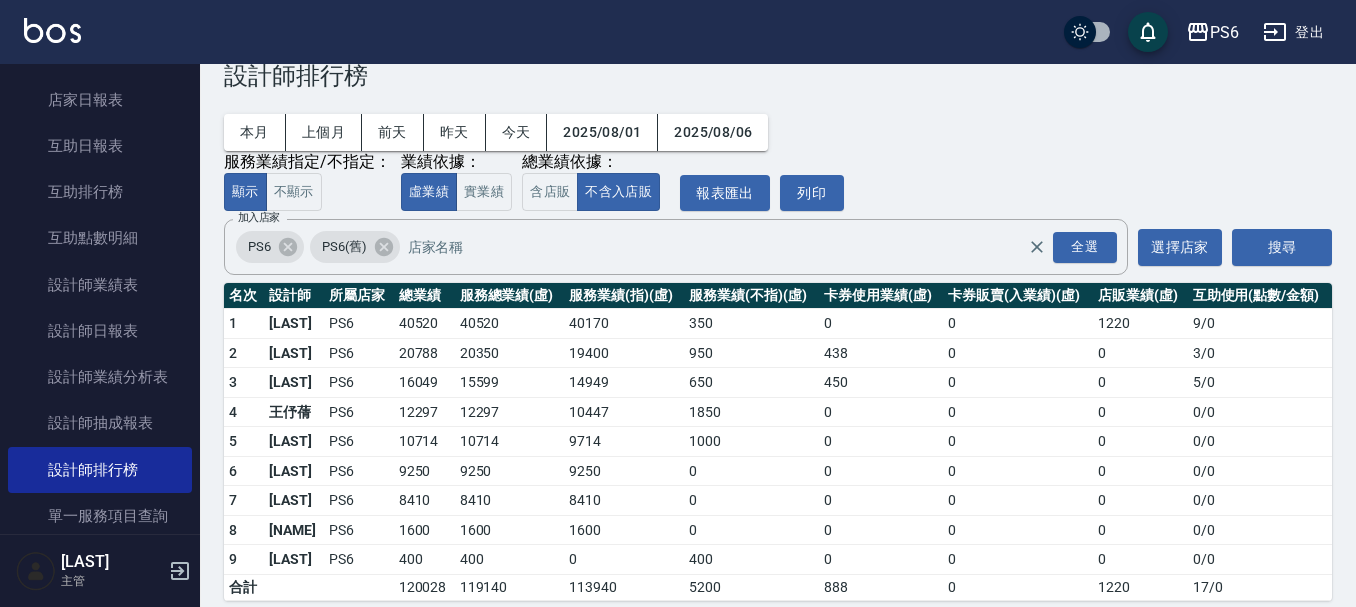 scroll, scrollTop: 68, scrollLeft: 0, axis: vertical 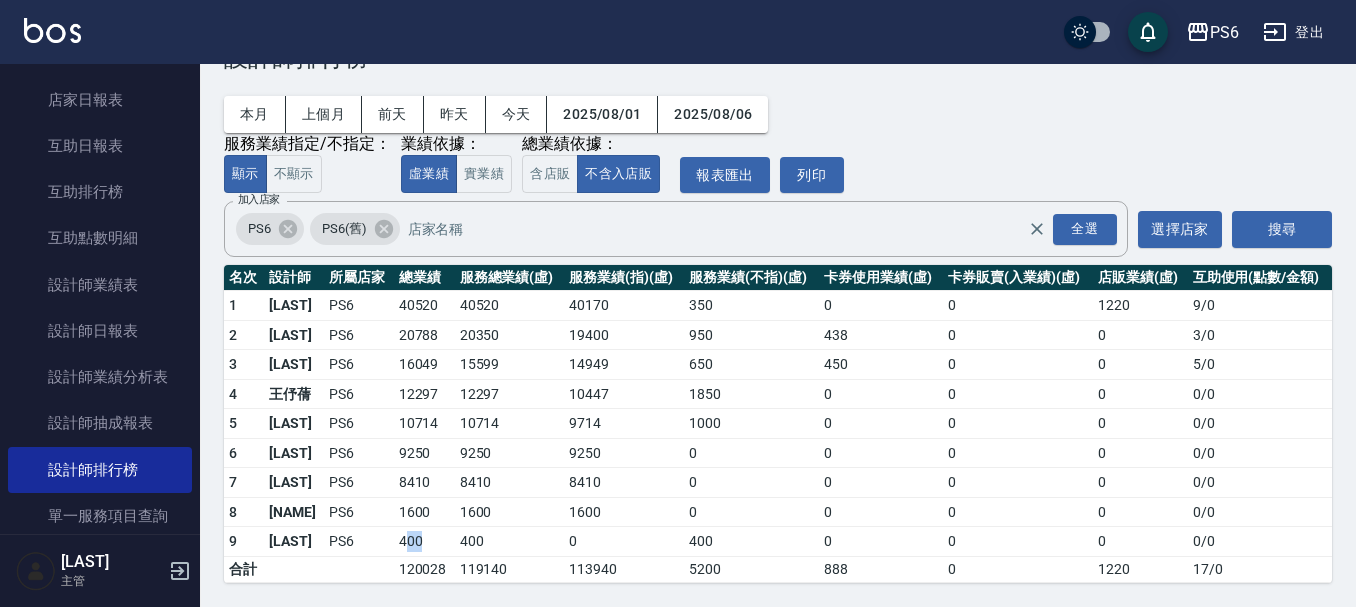 drag, startPoint x: 419, startPoint y: 541, endPoint x: 406, endPoint y: 541, distance: 13 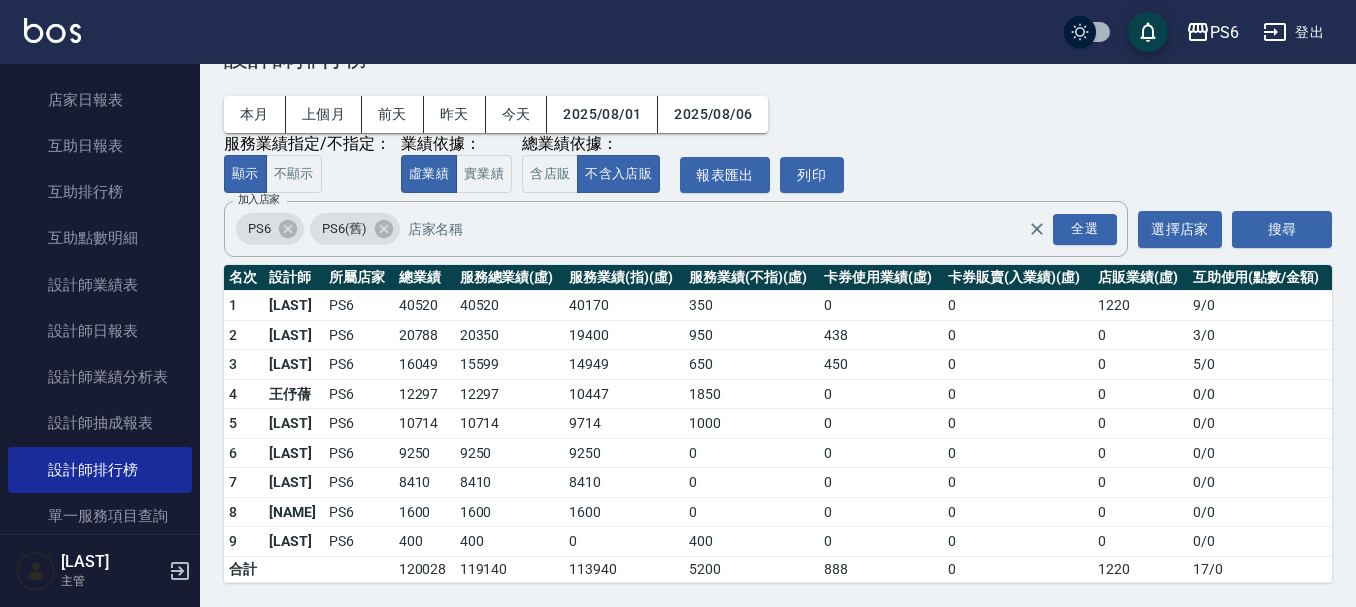 click on "400" at bounding box center (510, 542) 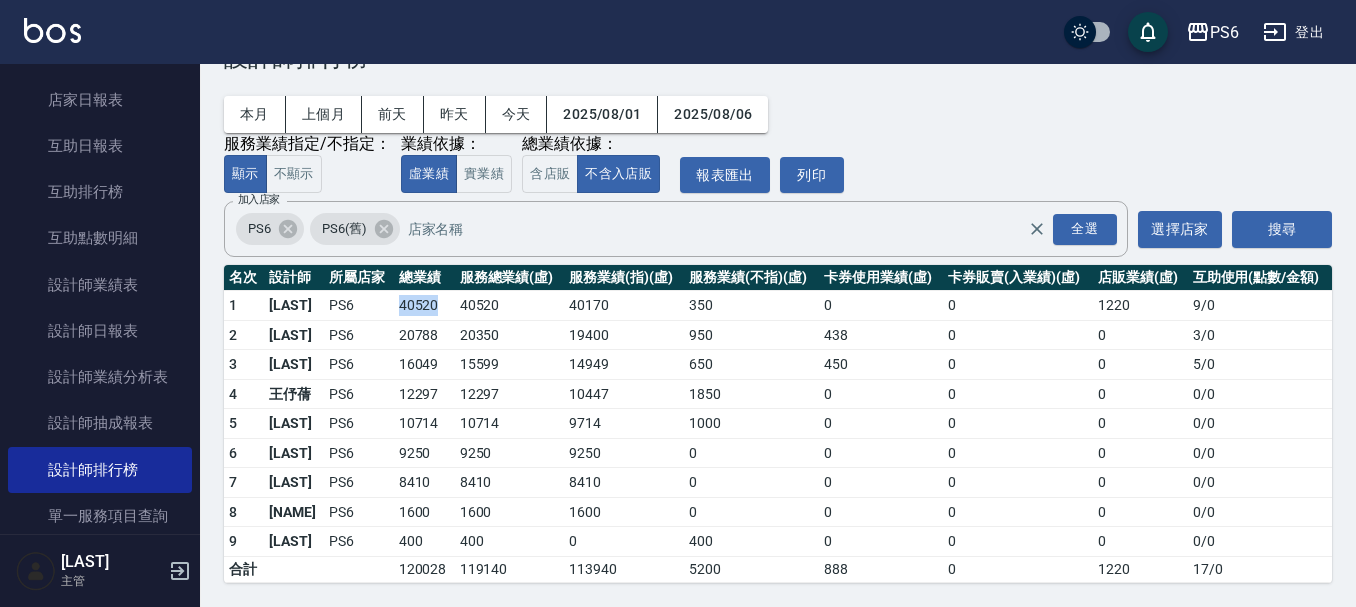 drag, startPoint x: 387, startPoint y: 305, endPoint x: 445, endPoint y: 301, distance: 58.137768 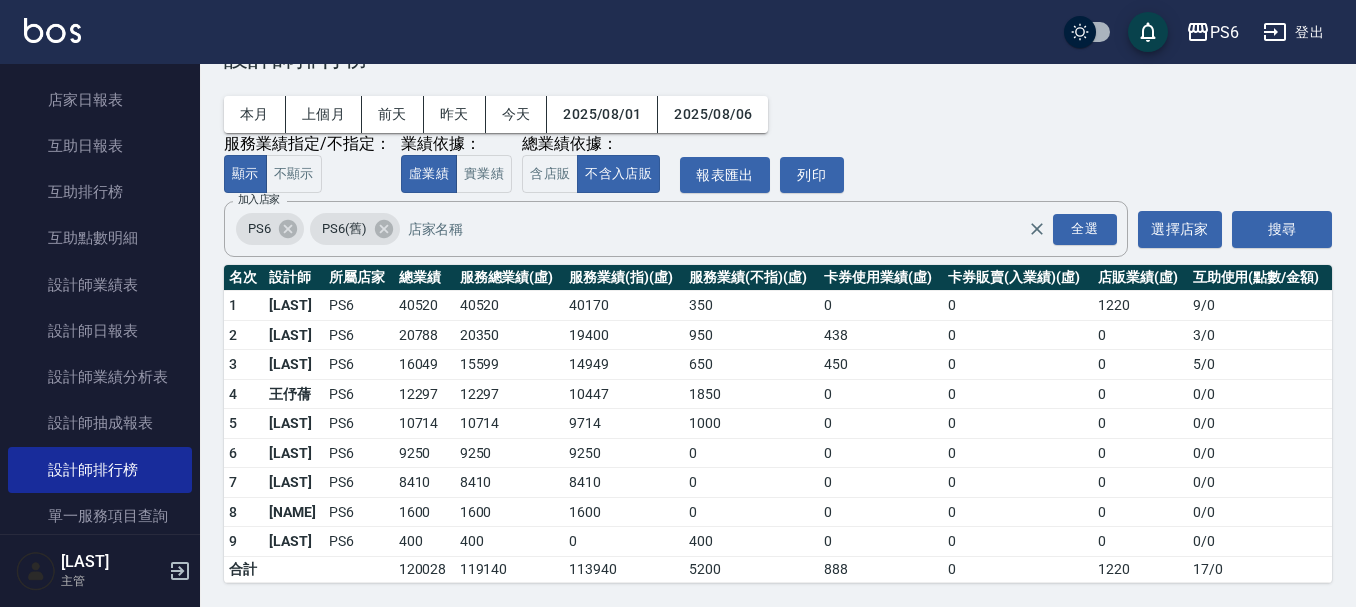 click on "10447" at bounding box center [624, 394] 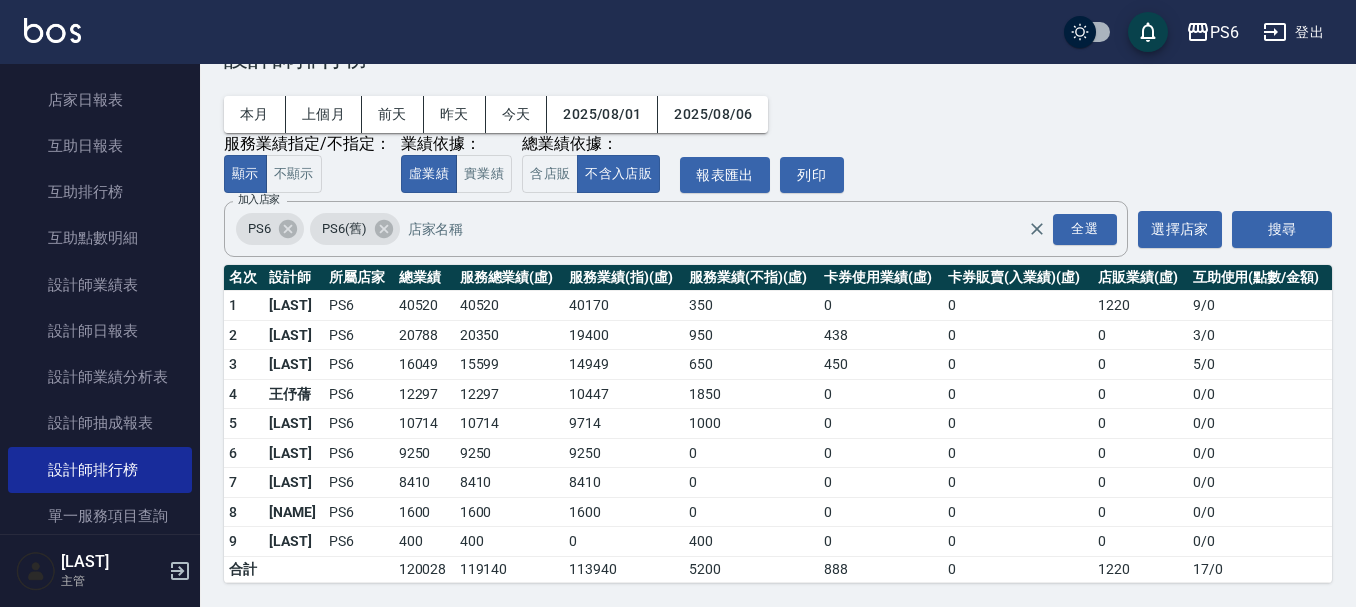 click on "本月 上個月 前天 昨天 今天 2025/08/01 2025/08/06 服務業績指定/不指定： 顯示 不顯示 業績依據： 虛業績 實業績 總業績依據： 含店販 不含入店販 報表匯出 列印" at bounding box center [778, 132] 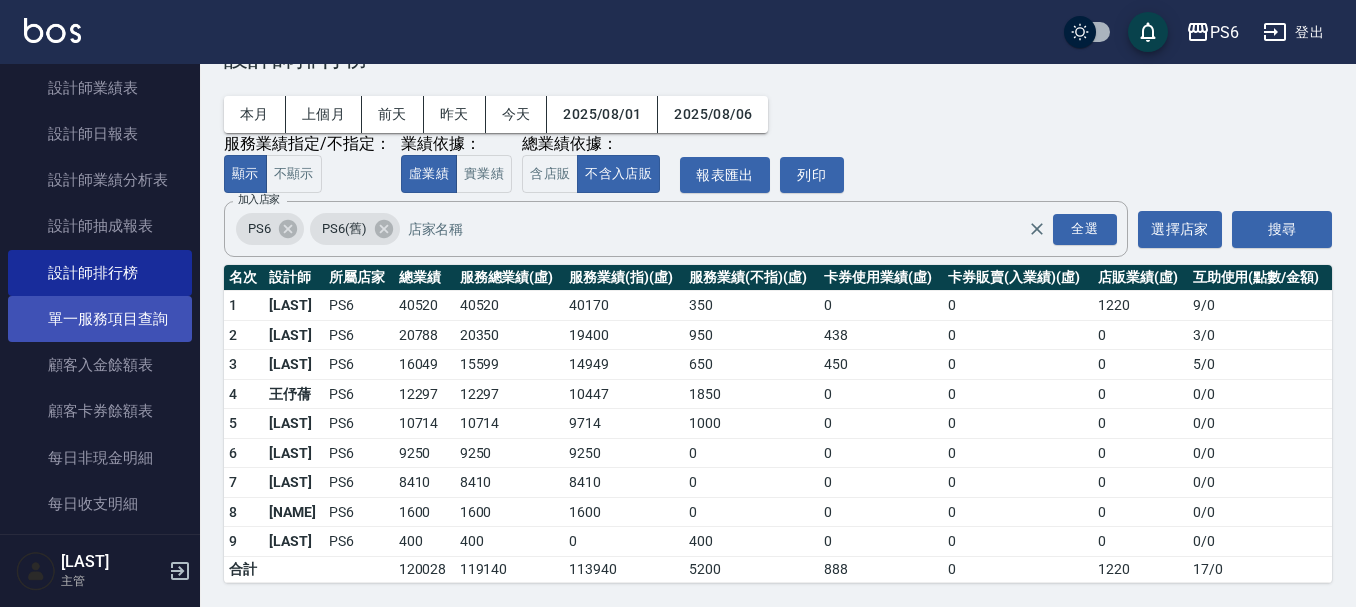 scroll, scrollTop: 600, scrollLeft: 0, axis: vertical 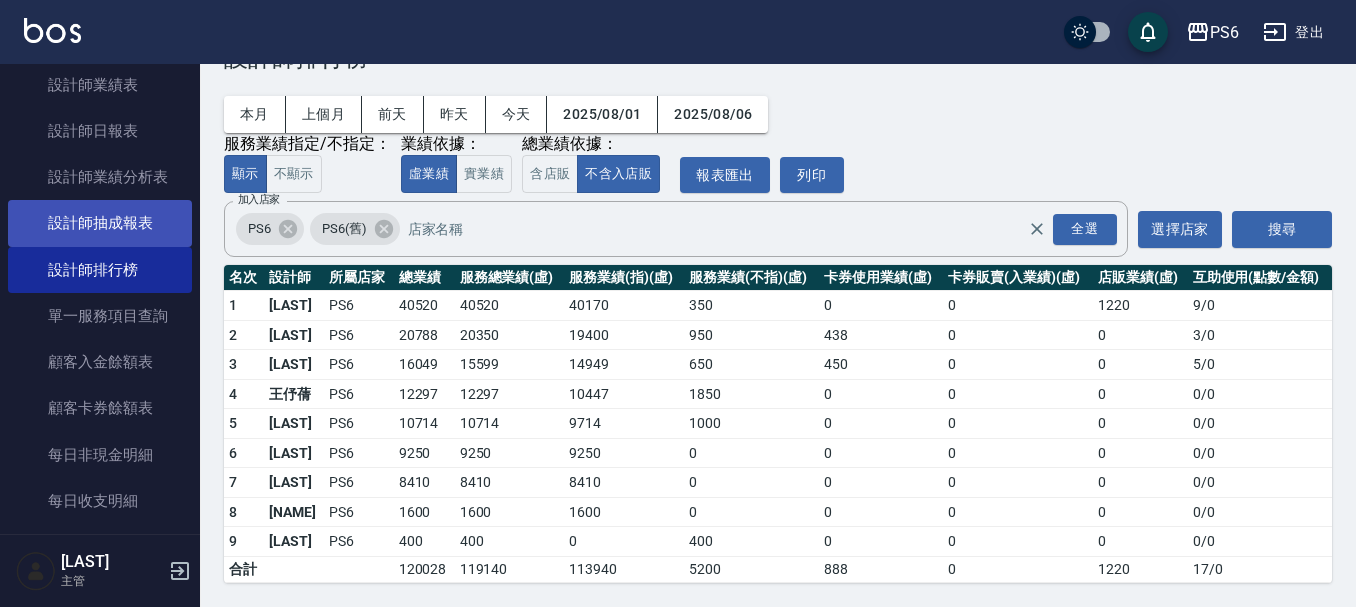 click on "設計師抽成報表" at bounding box center (100, 223) 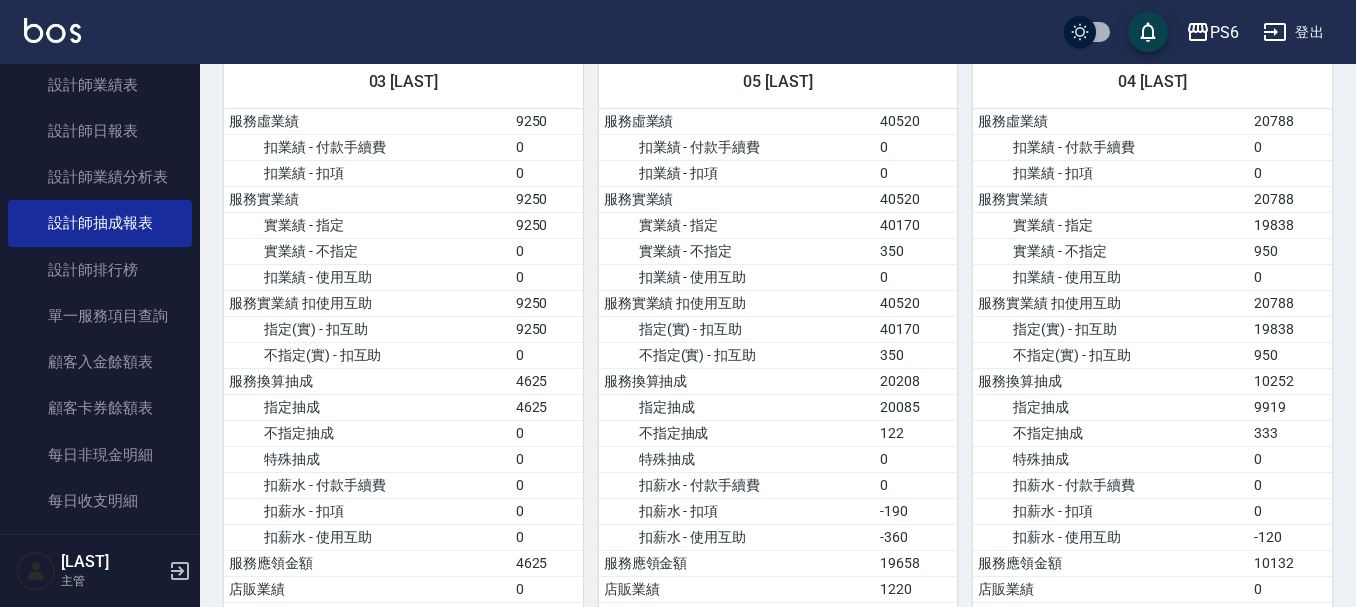 scroll, scrollTop: 0, scrollLeft: 0, axis: both 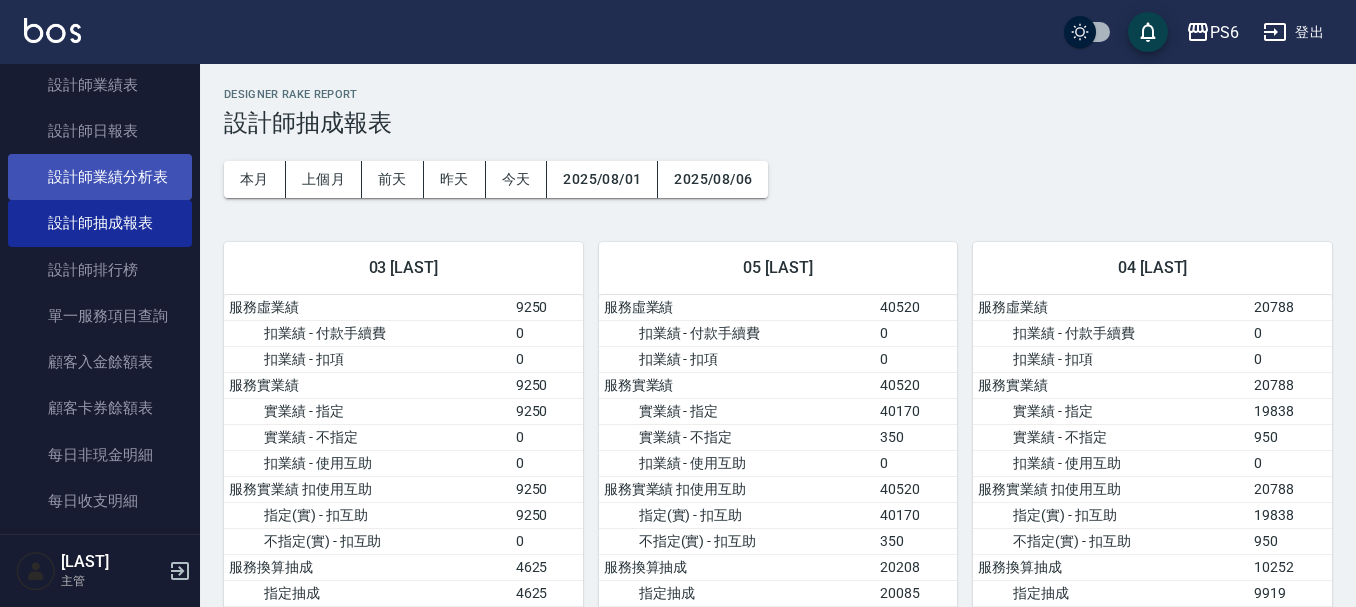 click on "設計師業績分析表" at bounding box center [100, 177] 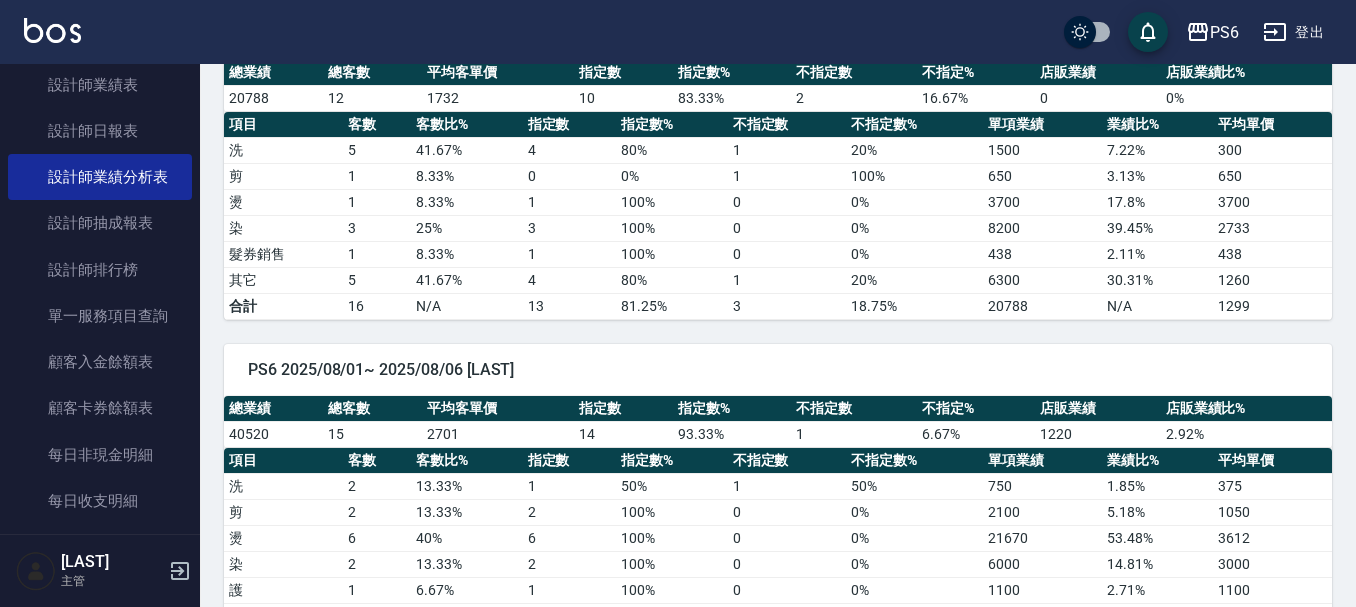 scroll, scrollTop: 600, scrollLeft: 0, axis: vertical 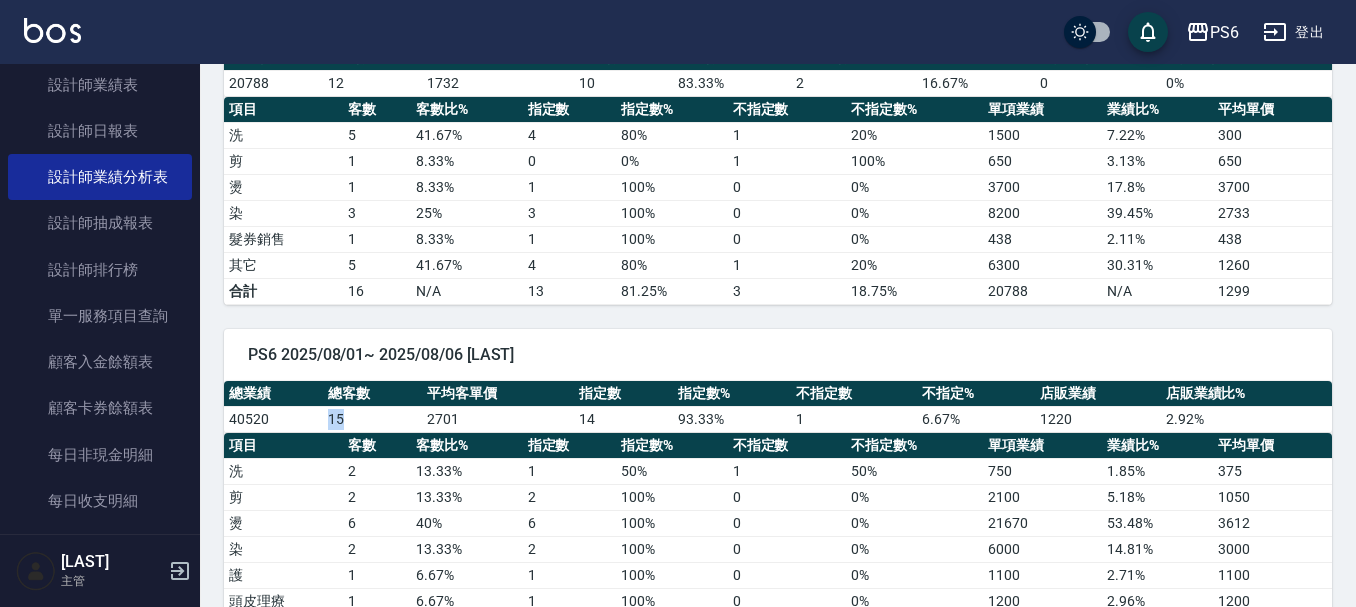 drag, startPoint x: 352, startPoint y: 416, endPoint x: 331, endPoint y: 425, distance: 22.847319 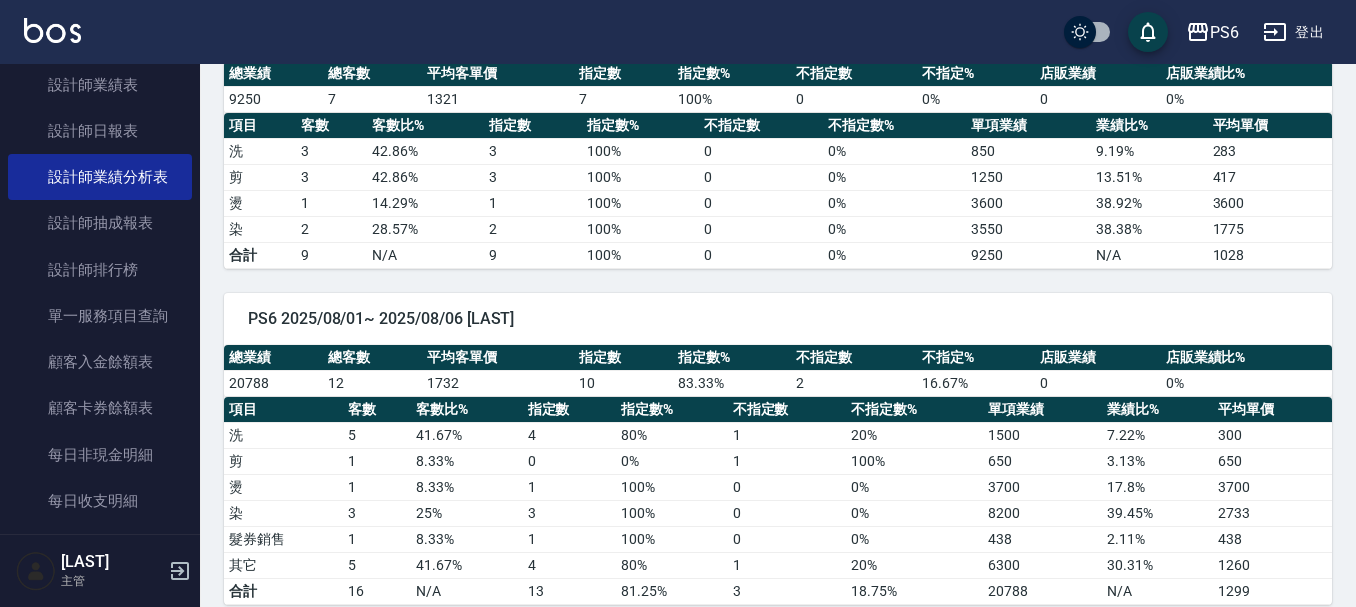 scroll, scrollTop: 0, scrollLeft: 0, axis: both 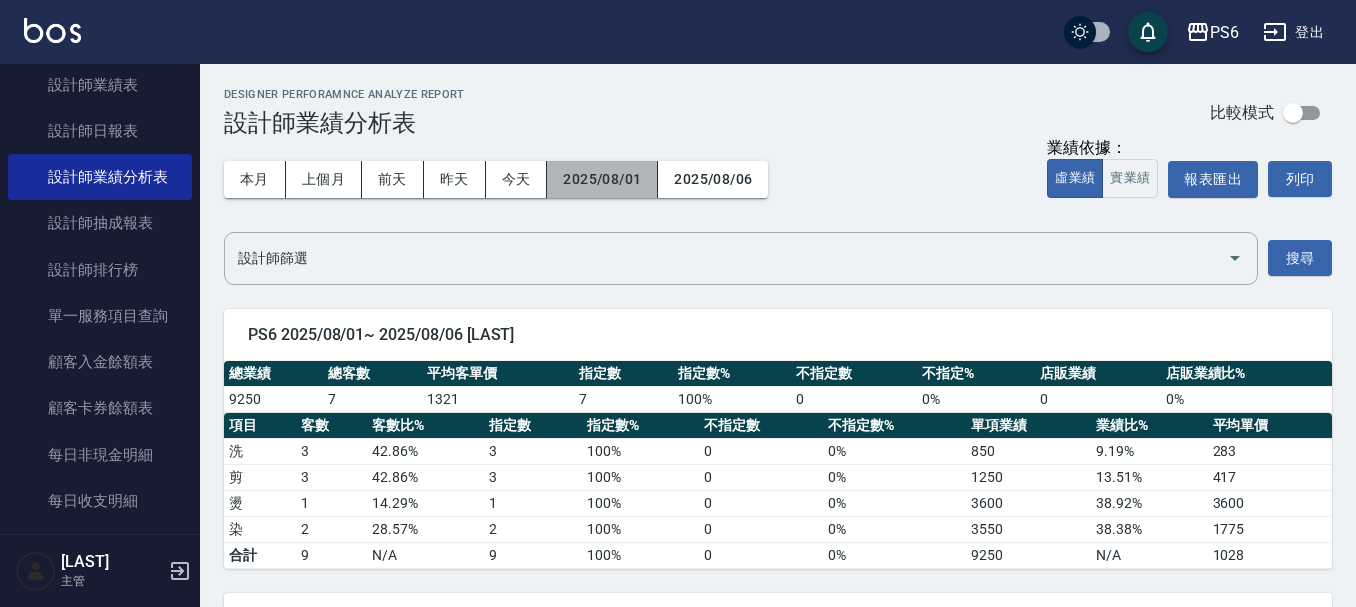 click on "2025/08/01" at bounding box center (602, 179) 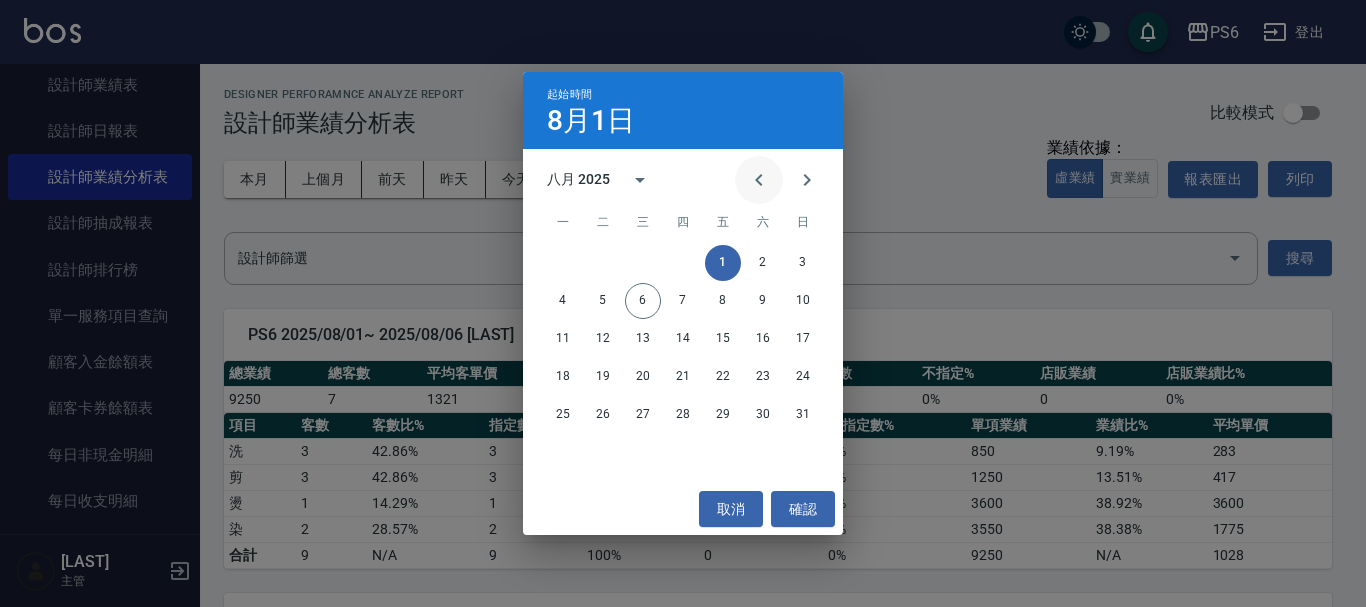 click 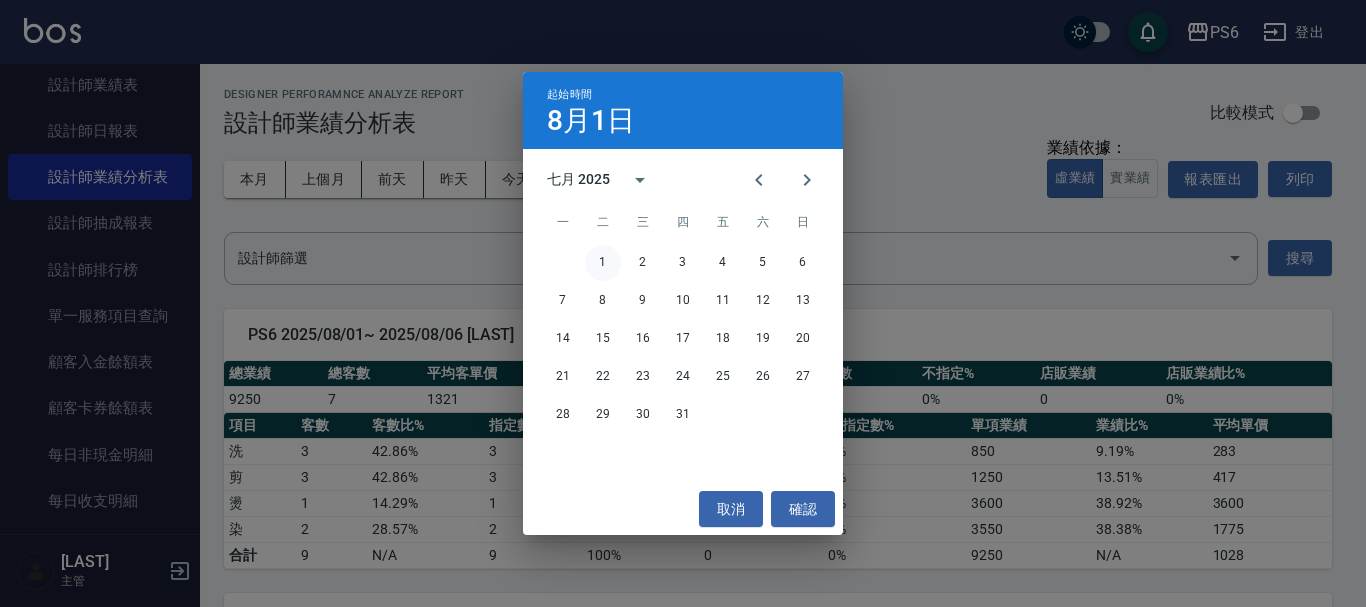 click on "1" at bounding box center (603, 263) 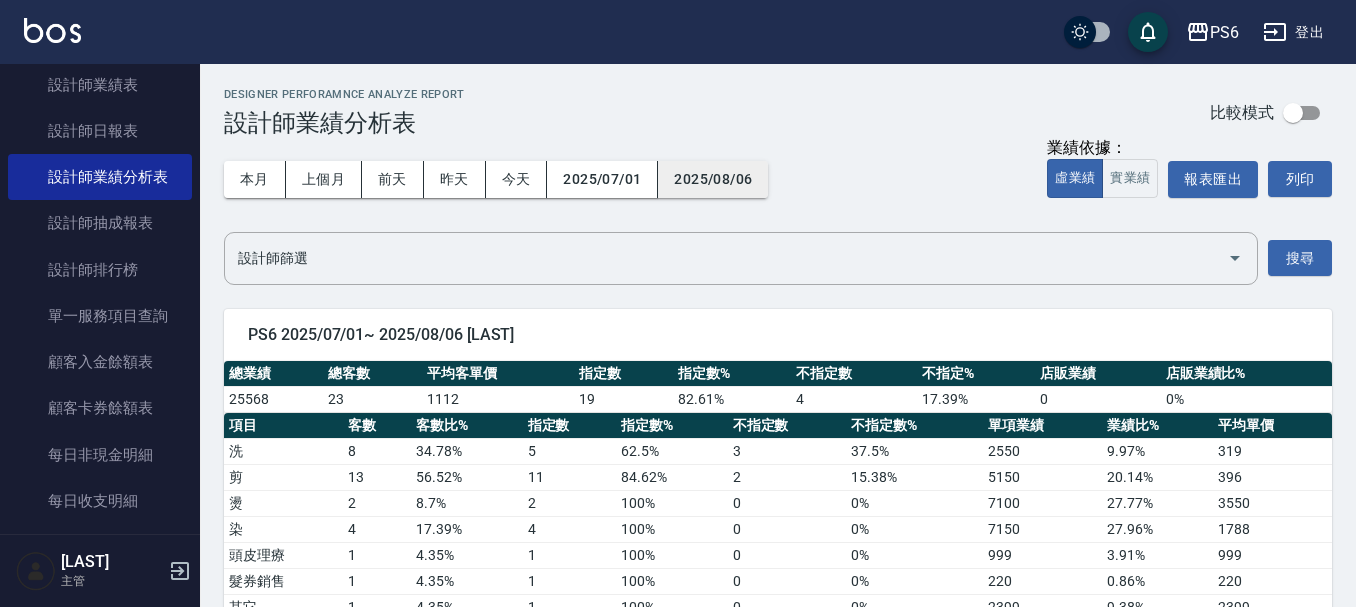 click on "2025/08/06" at bounding box center (713, 179) 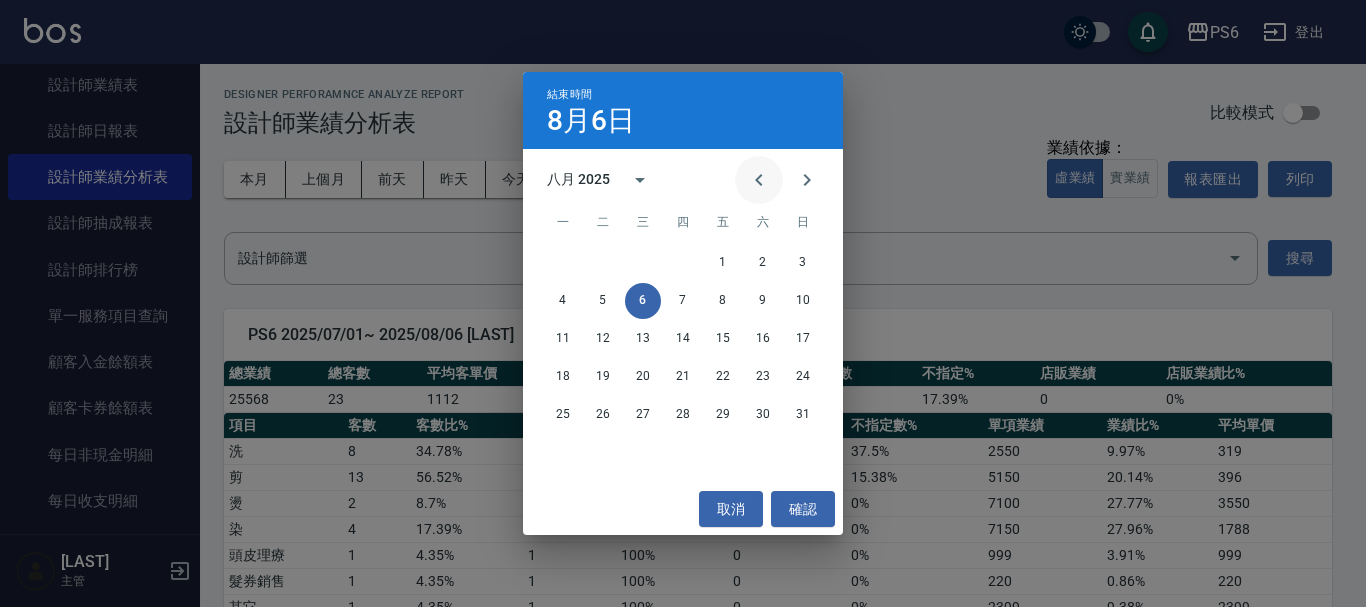 click 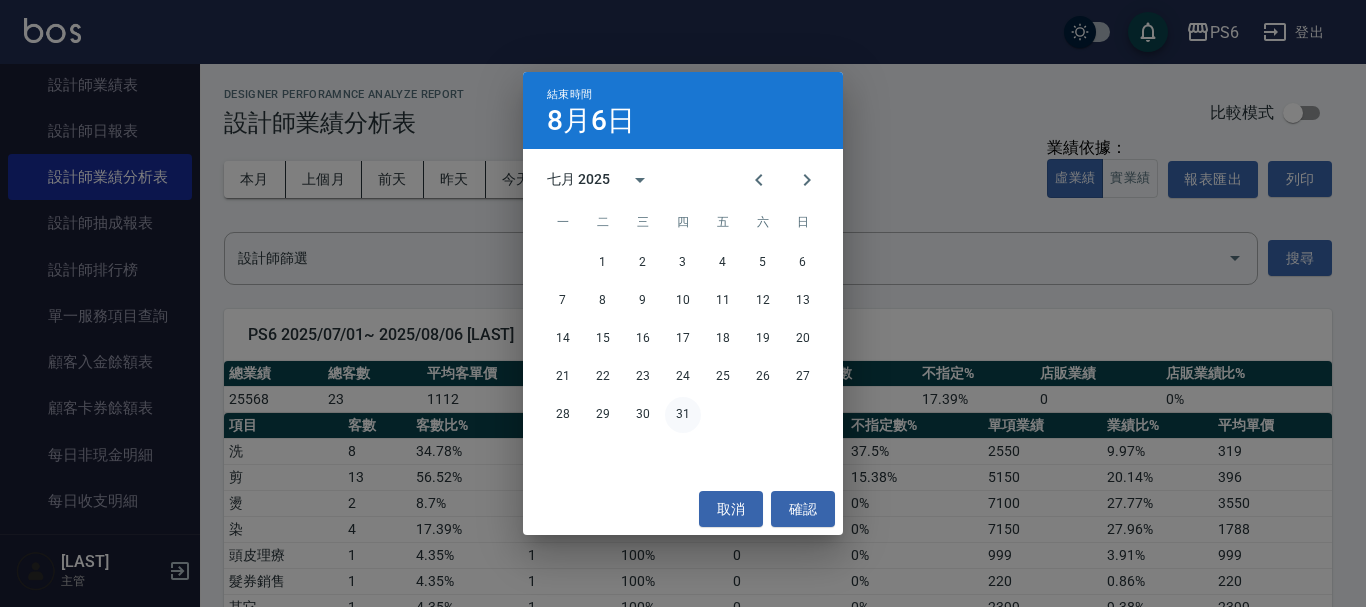 click on "31" at bounding box center [683, 415] 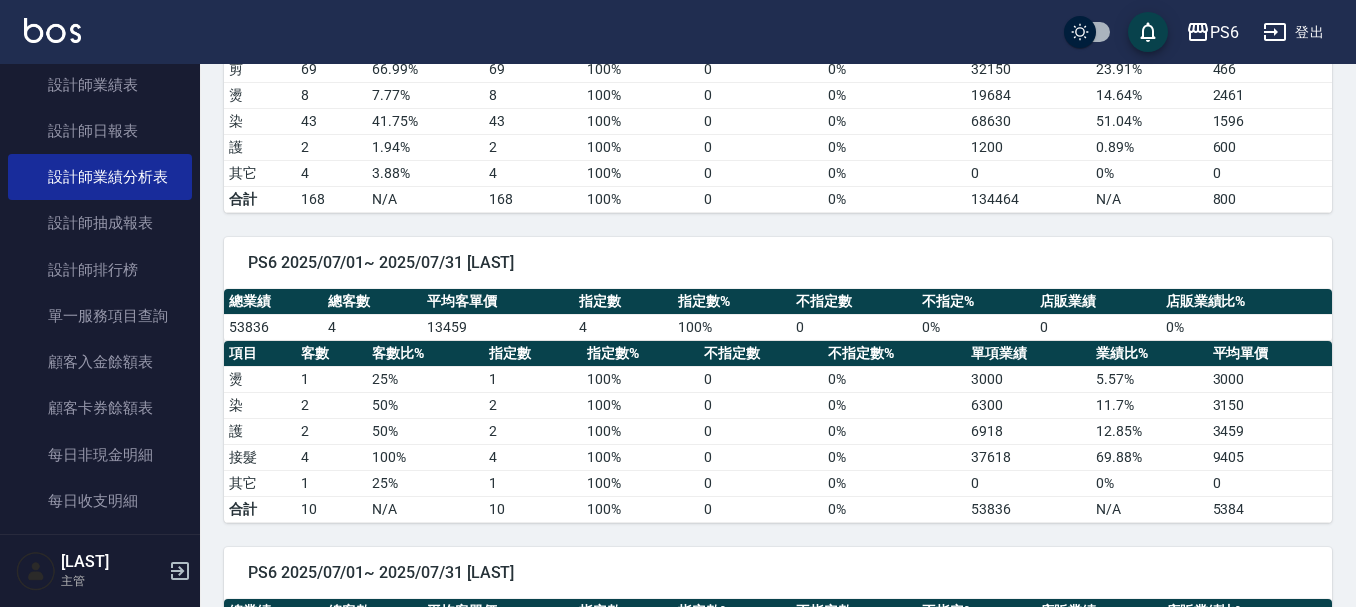 scroll, scrollTop: 1900, scrollLeft: 0, axis: vertical 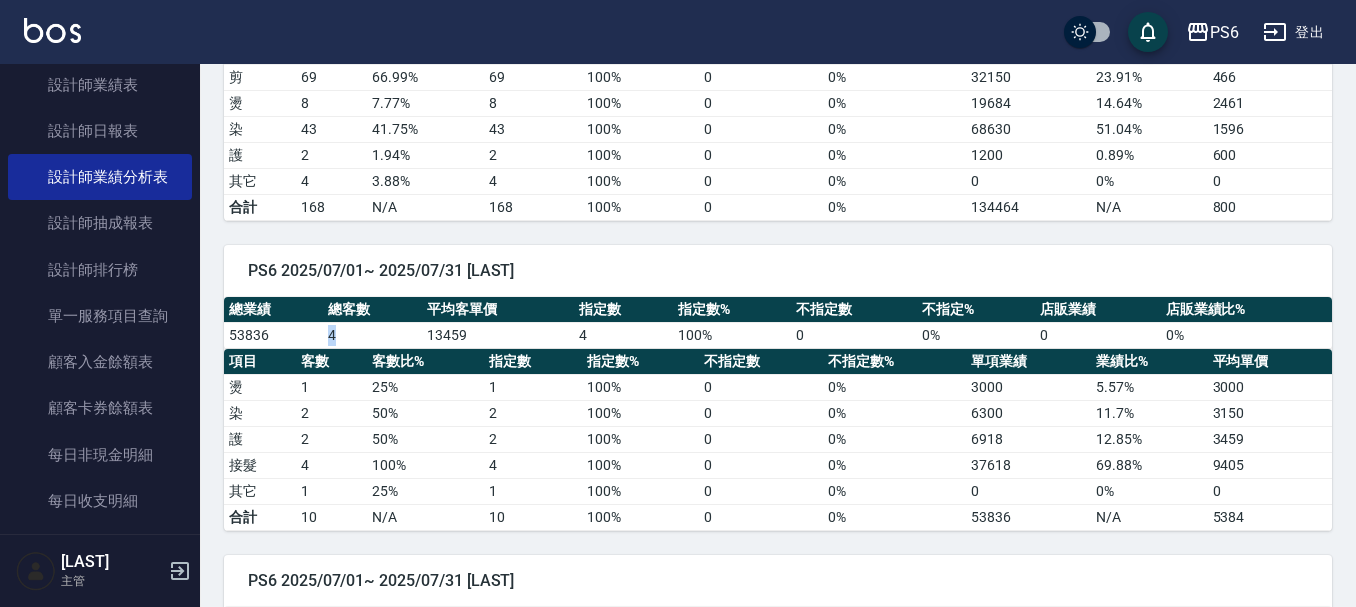 drag, startPoint x: 345, startPoint y: 330, endPoint x: 327, endPoint y: 344, distance: 22.803509 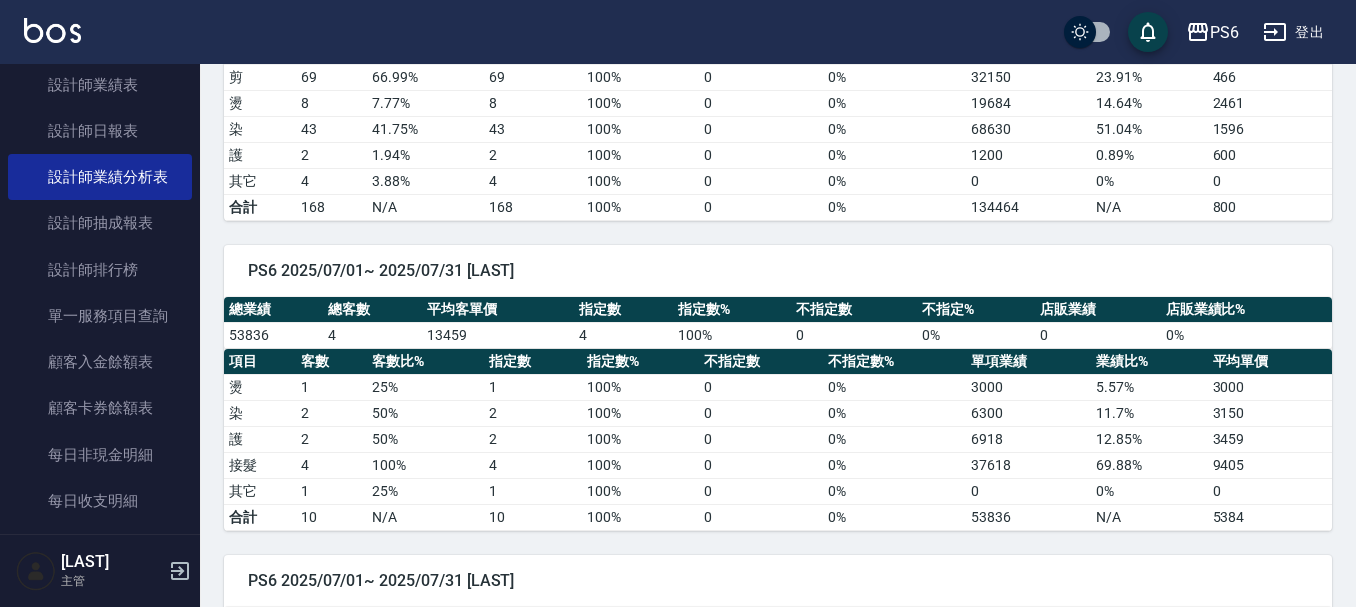 click on "13459" at bounding box center [498, 335] 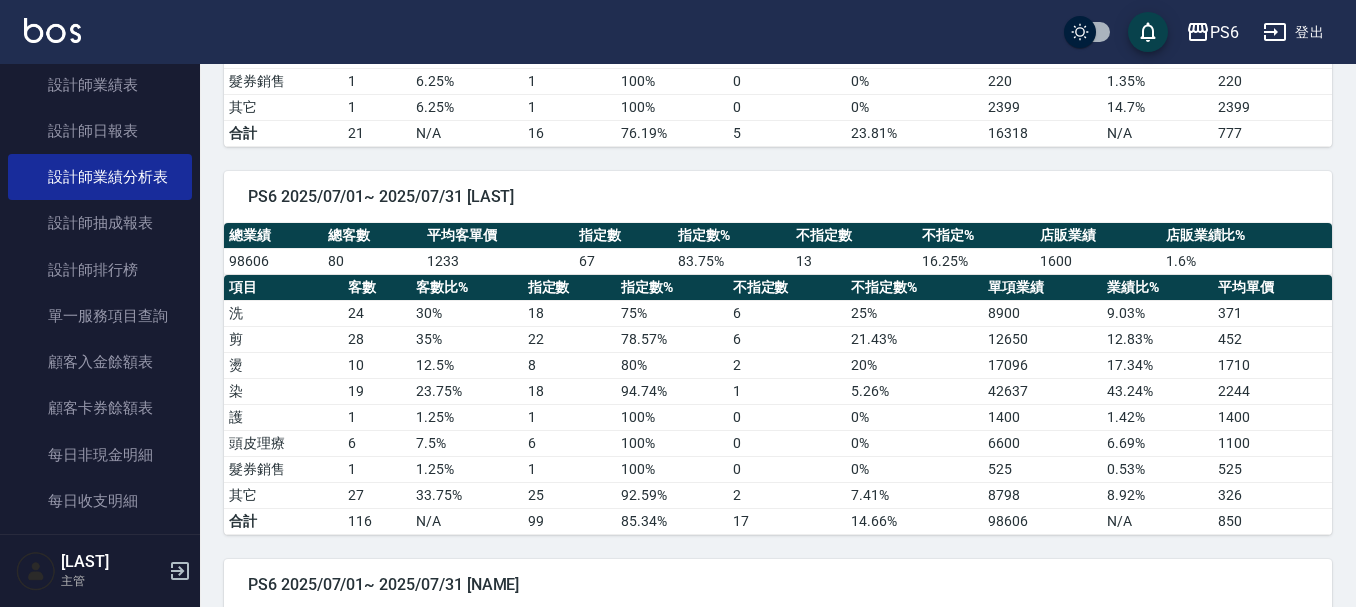 scroll, scrollTop: 0, scrollLeft: 0, axis: both 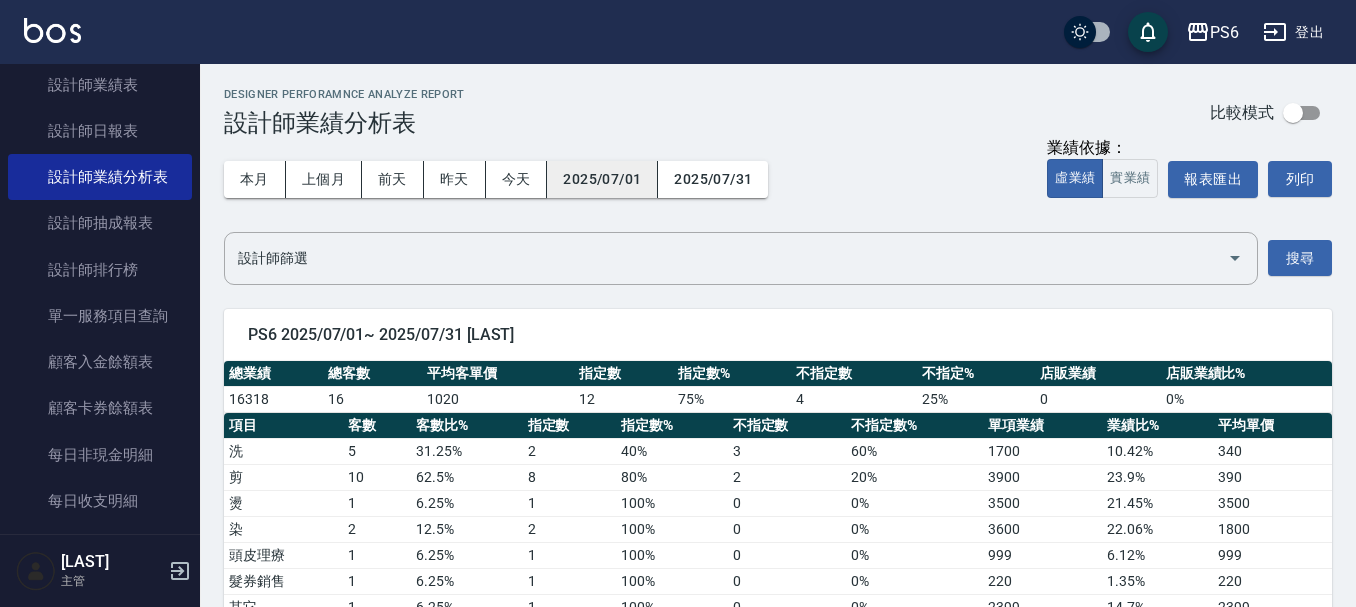 click on "2025/07/01" at bounding box center (602, 179) 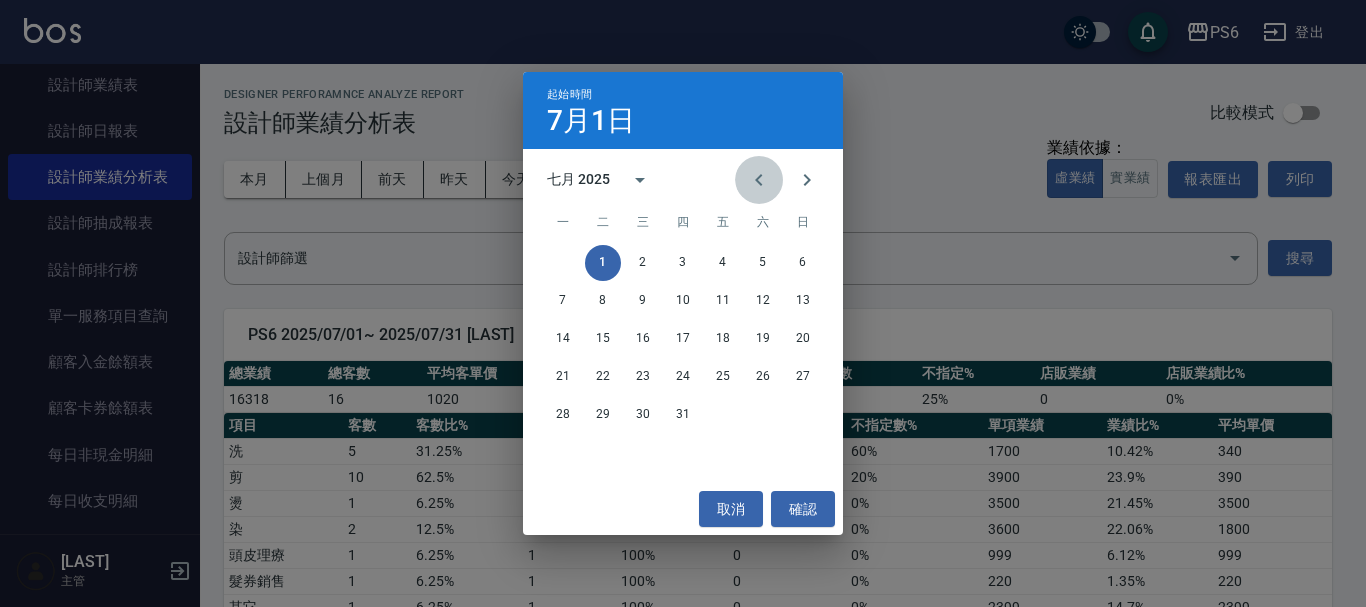 click 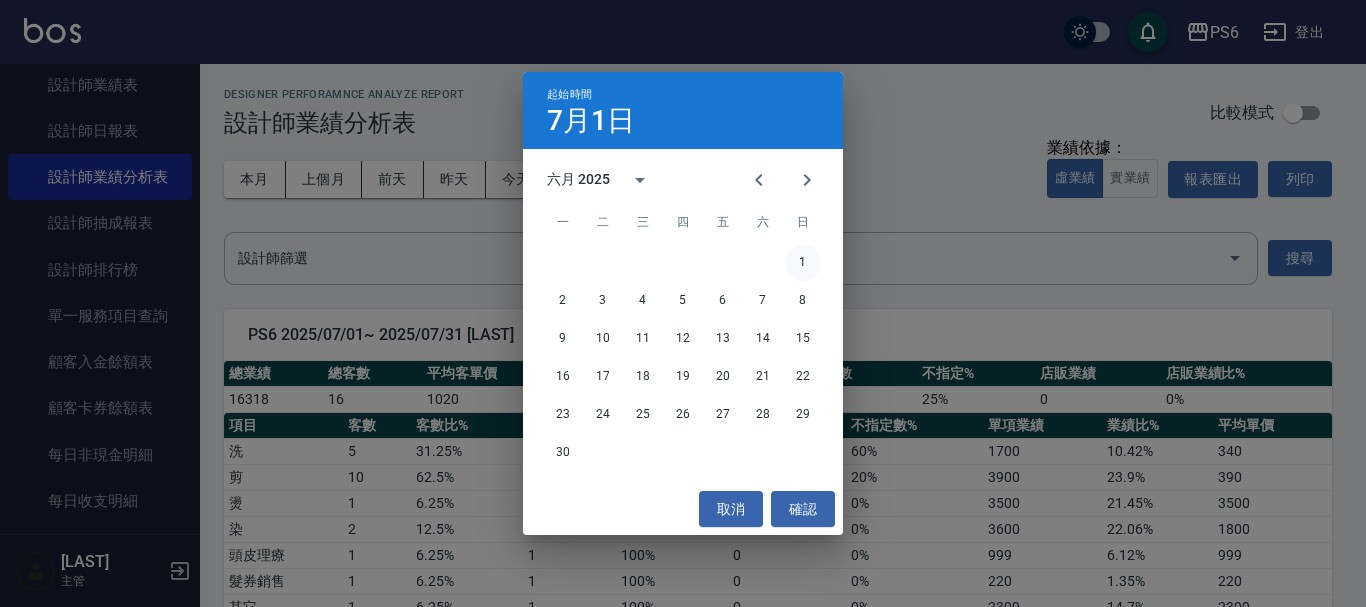 click on "1" at bounding box center [803, 263] 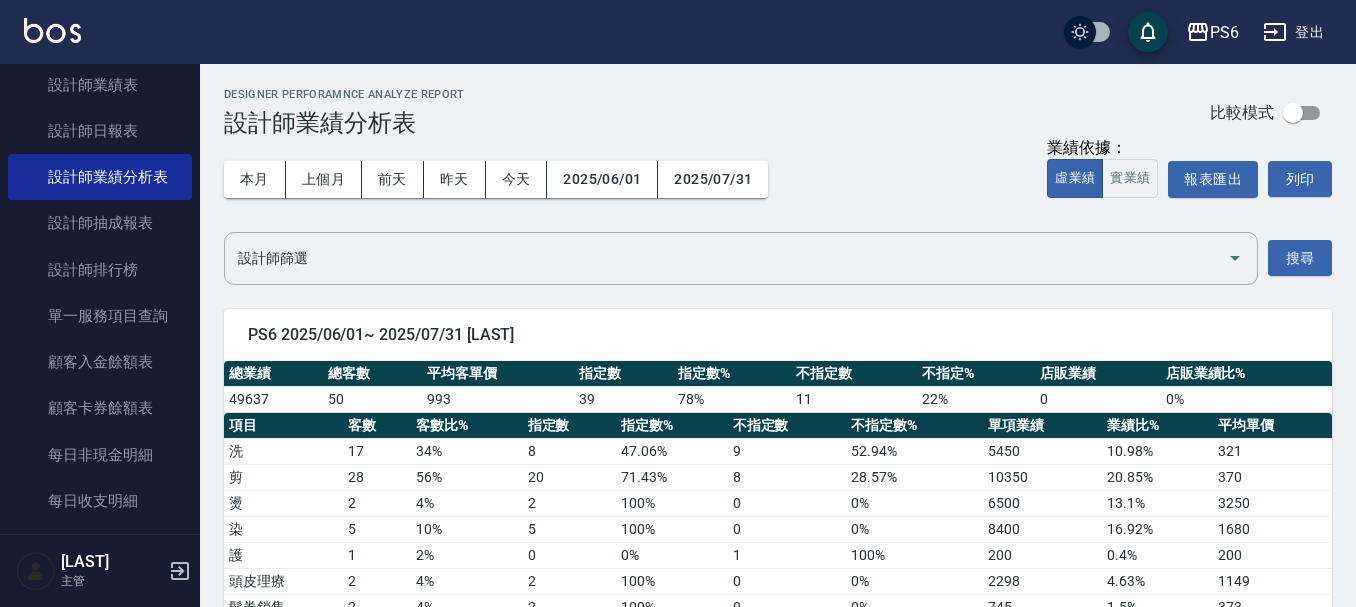 click on "2025/07/31" at bounding box center (713, 179) 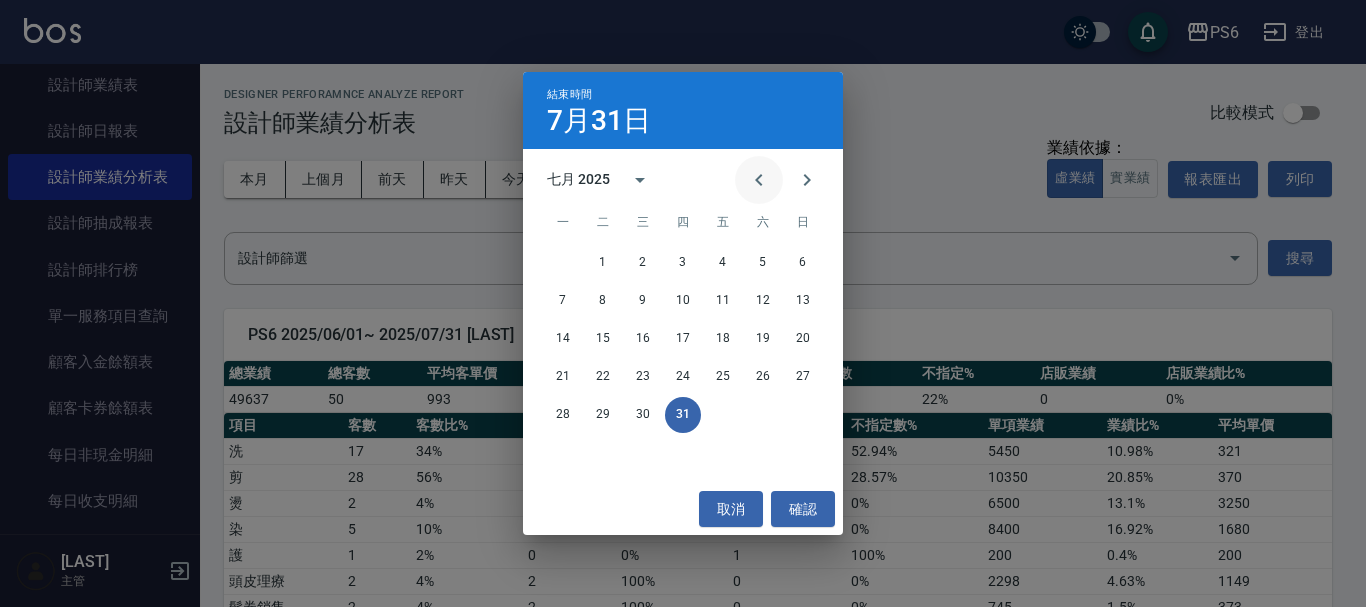 click 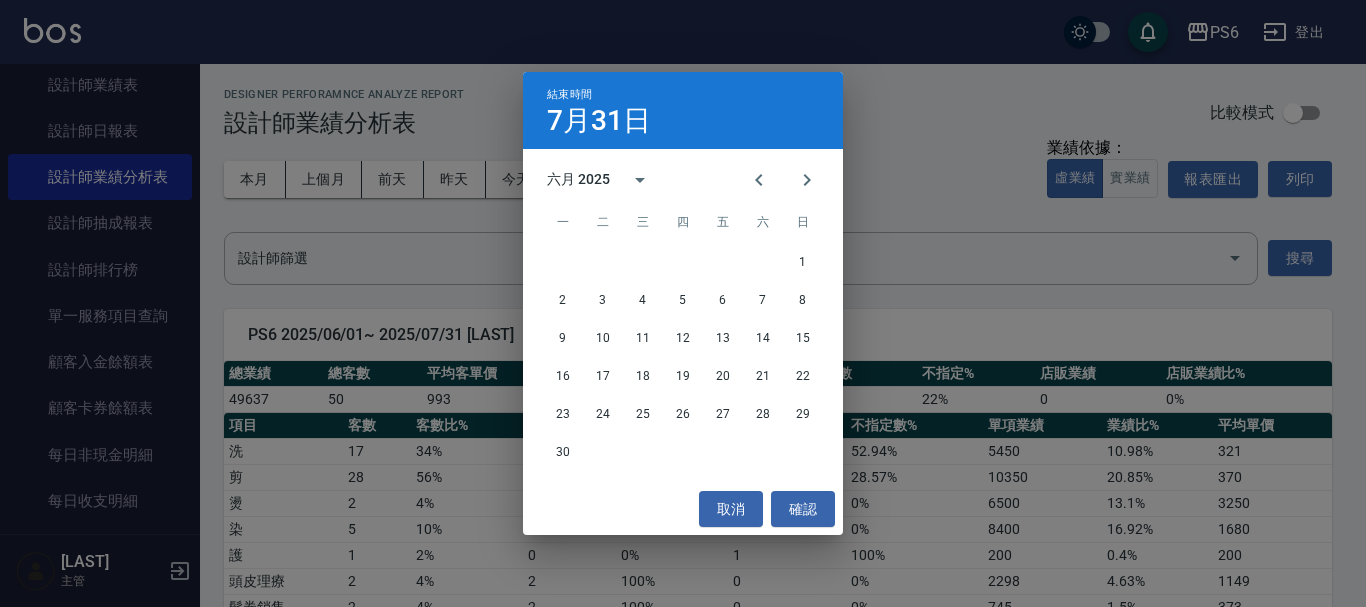 click on "30" at bounding box center [683, 453] 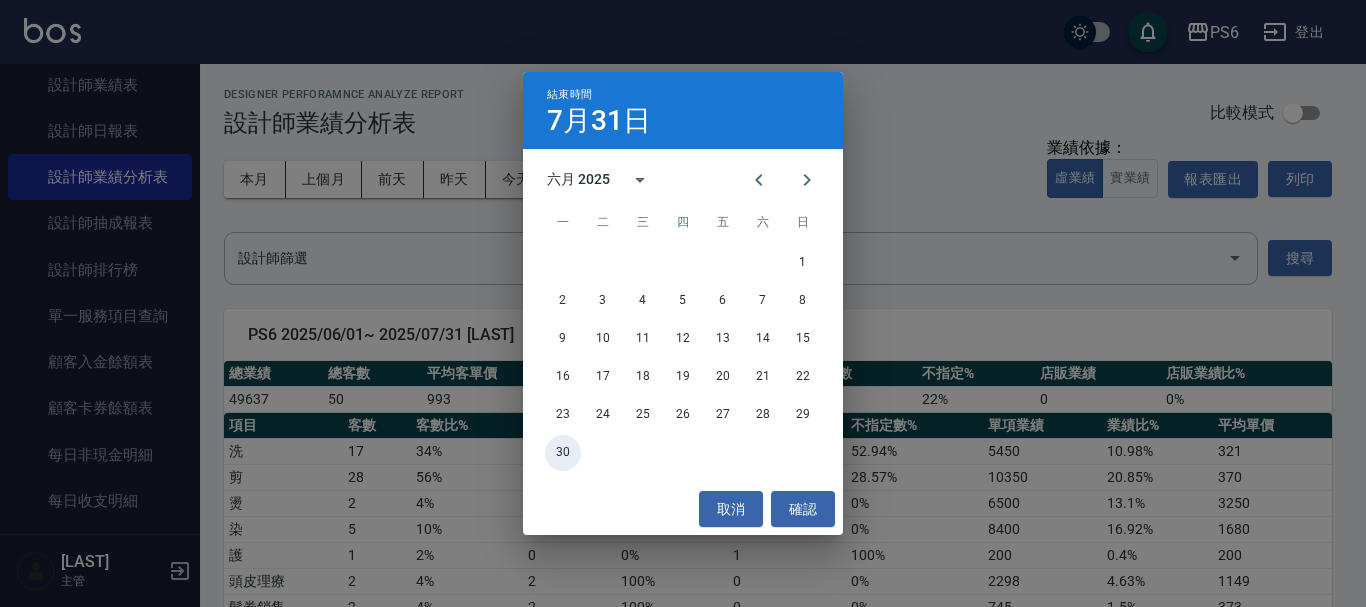 click on "30" at bounding box center [563, 453] 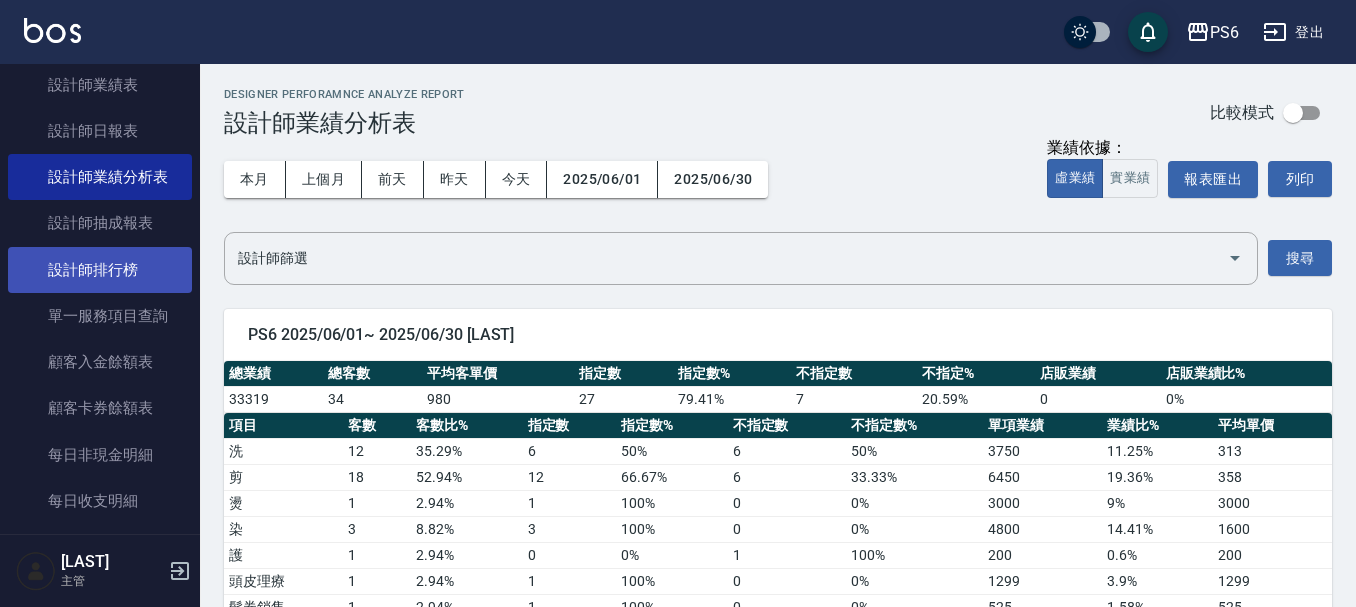 click on "設計師排行榜" at bounding box center (100, 270) 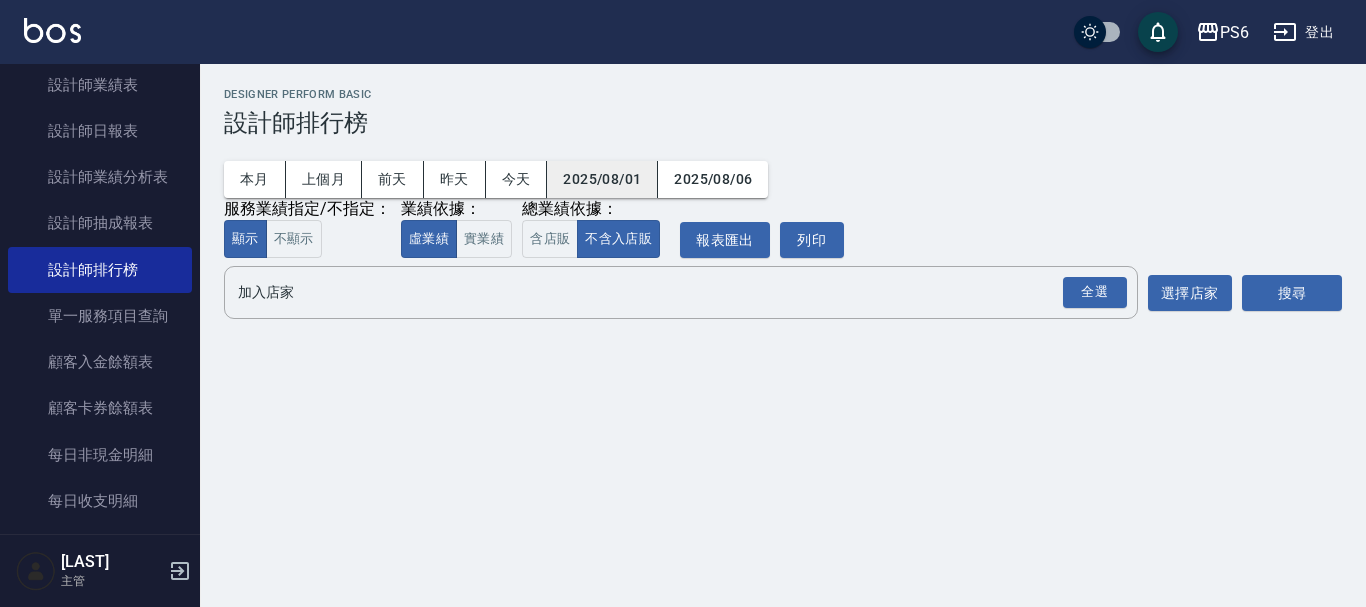 click on "2025/08/01" at bounding box center (602, 179) 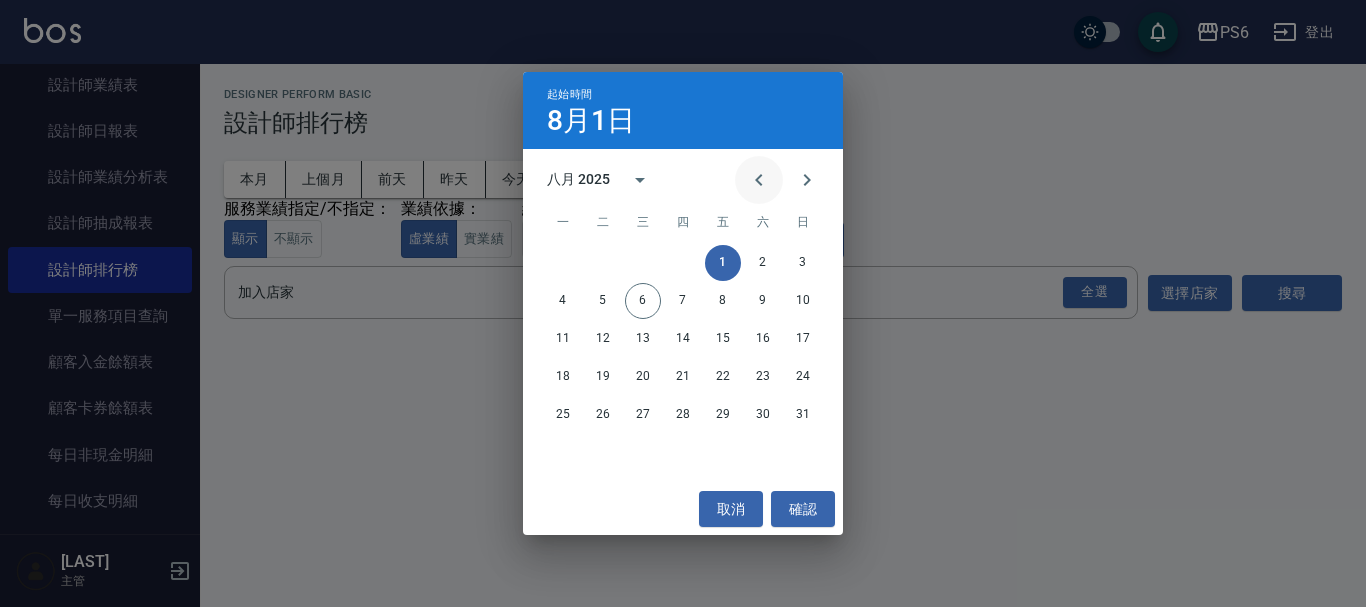 click 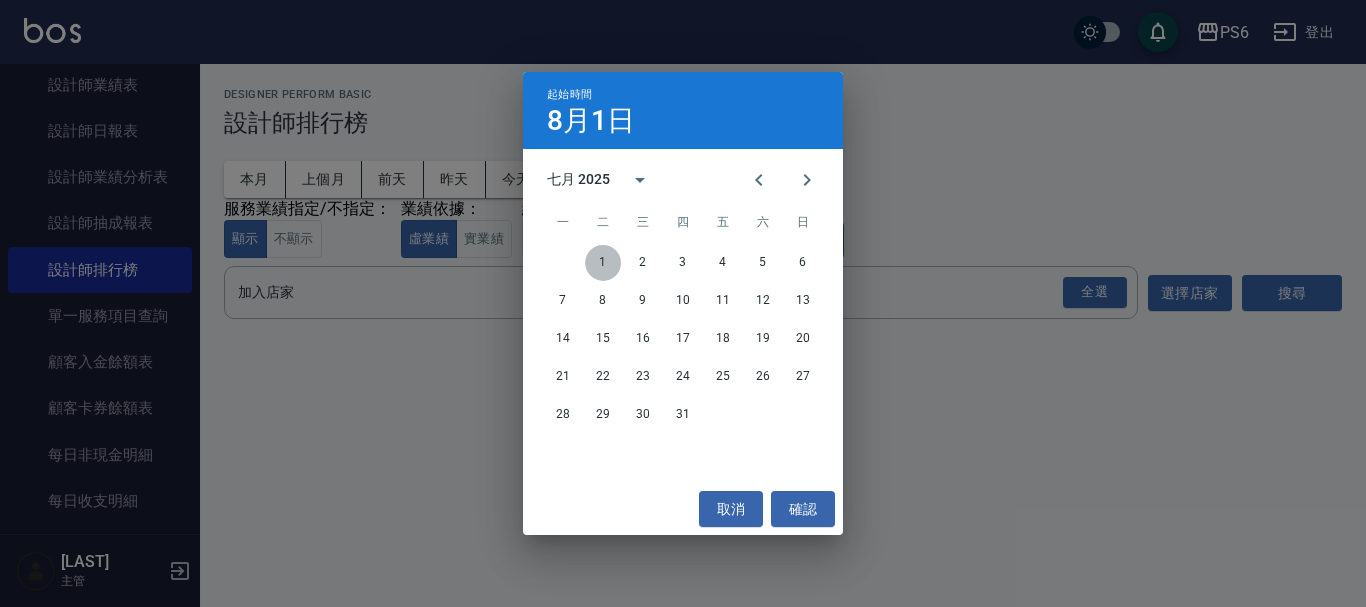 click on "1" at bounding box center (603, 263) 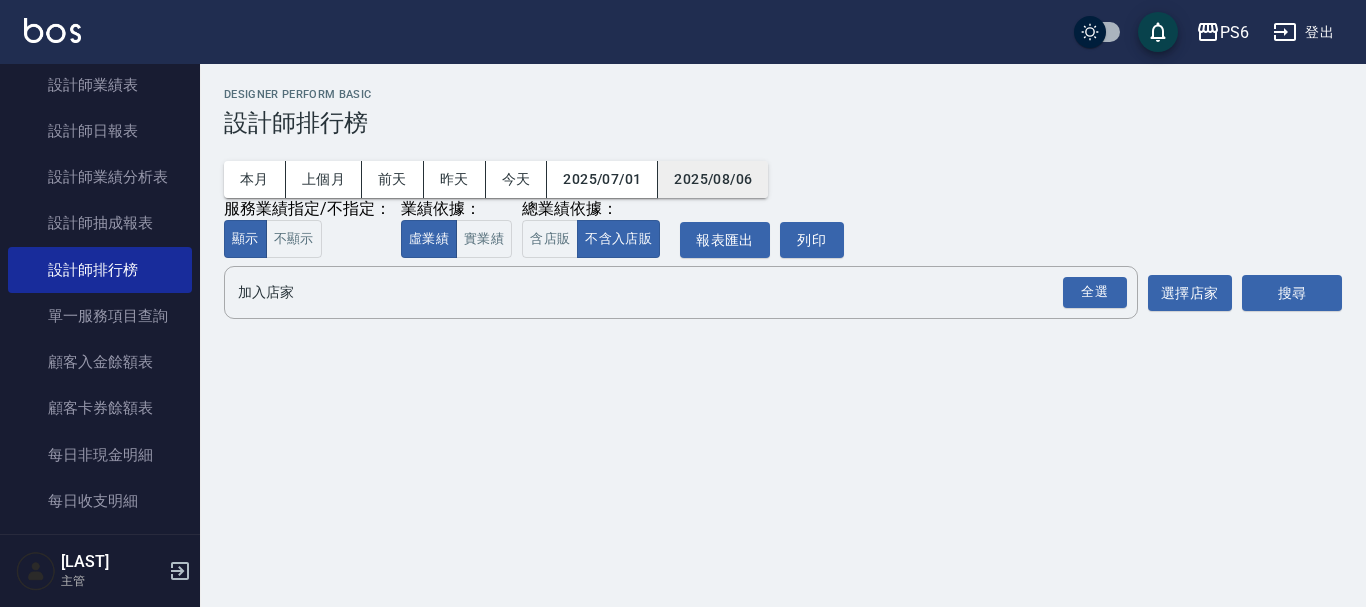 click on "2025/08/06" at bounding box center (713, 179) 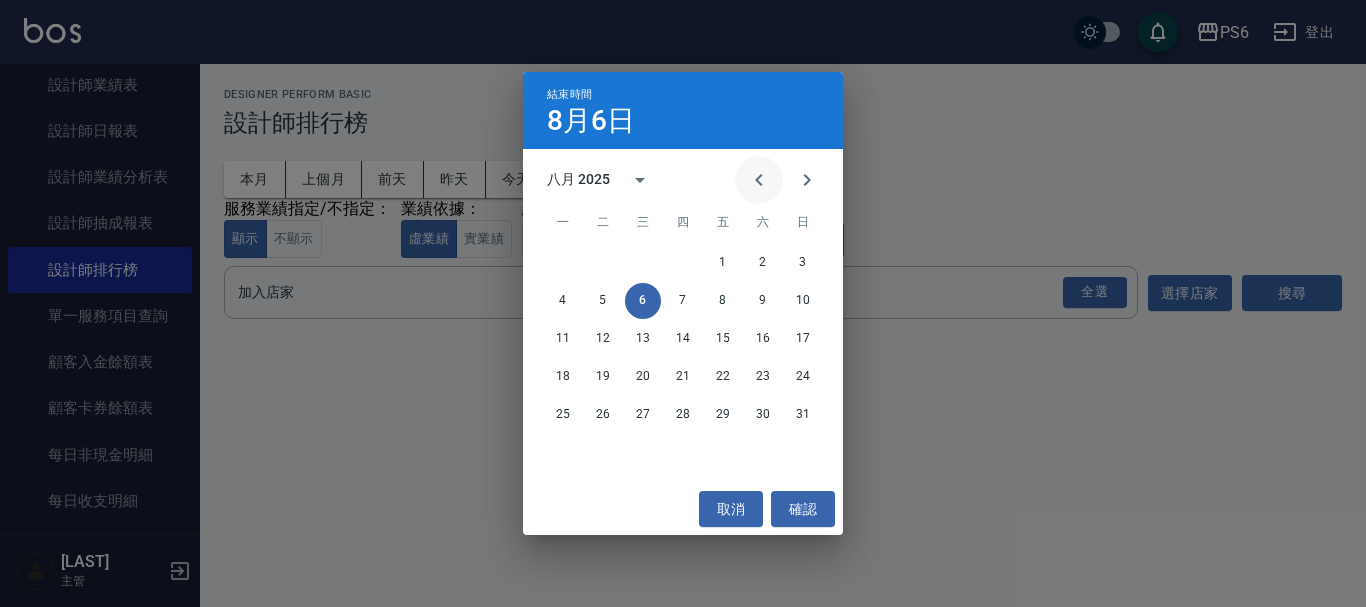 click 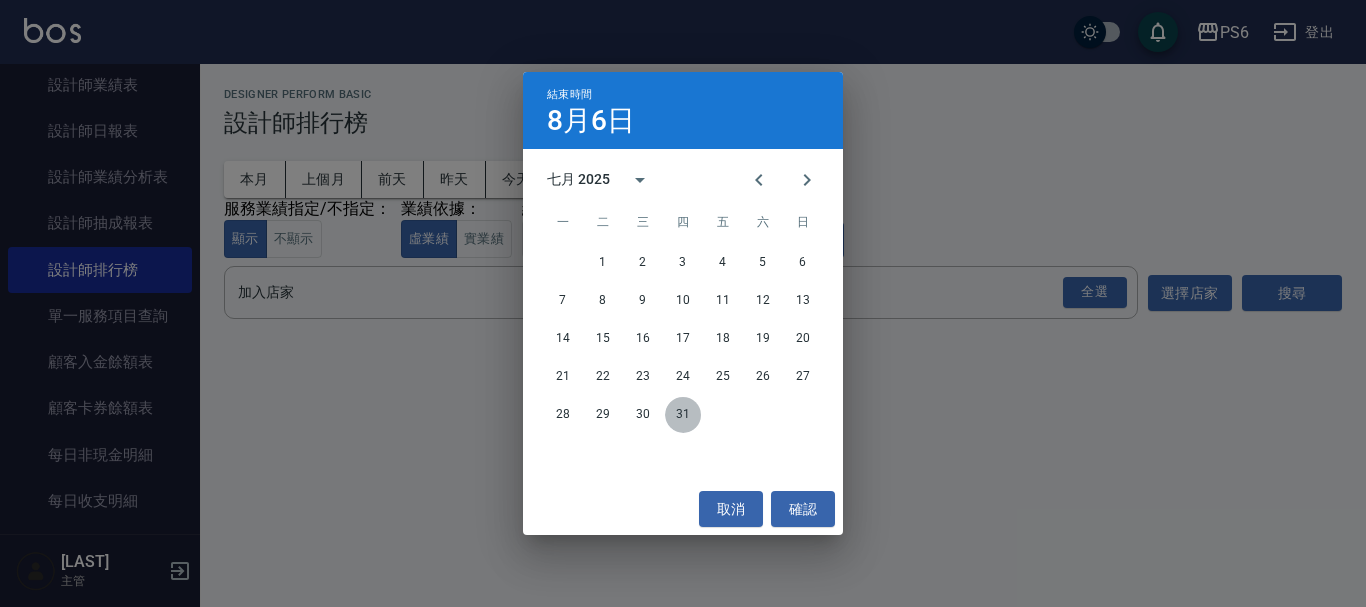 click on "31" at bounding box center [683, 415] 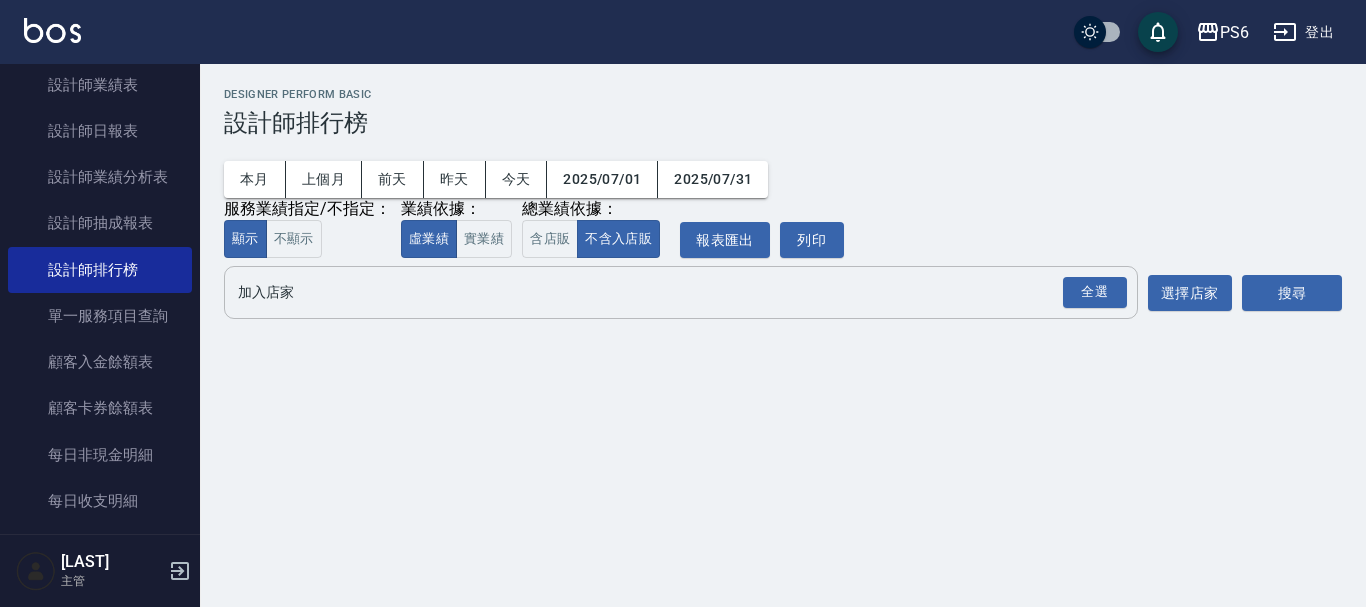 drag, startPoint x: 926, startPoint y: 325, endPoint x: 925, endPoint y: 298, distance: 27.018513 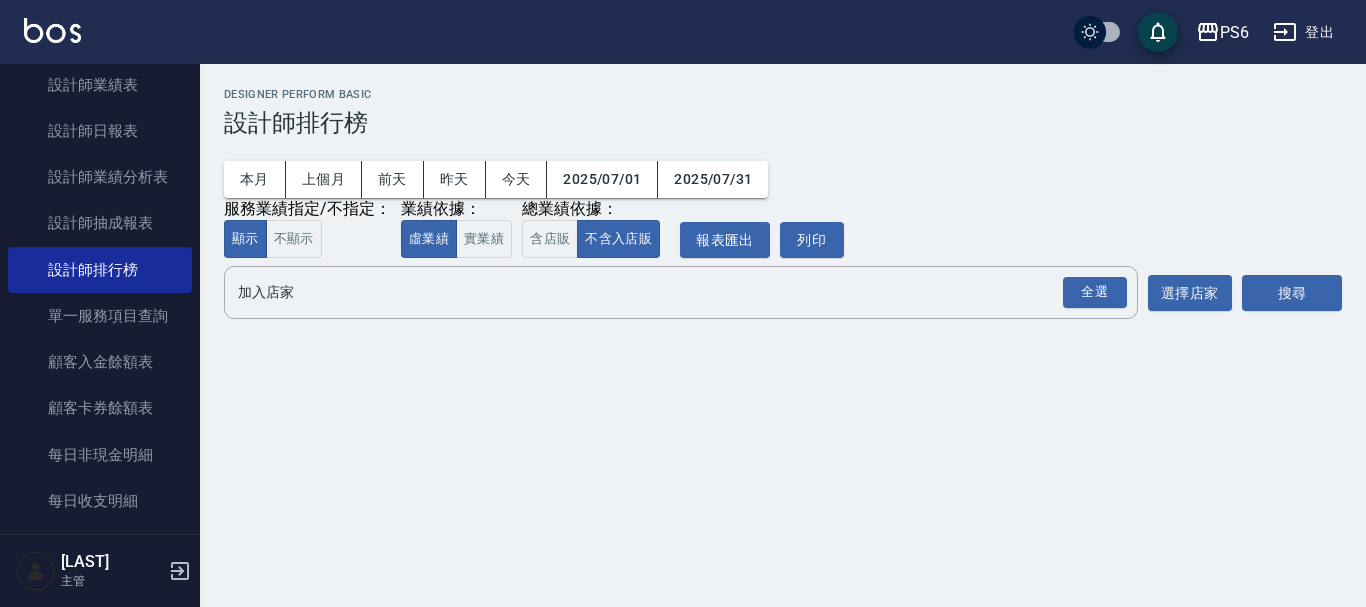 click on "PS6 2025-07-01 - 2025-07-31 設計師排行榜 列印時間： 2025-08-06-22:34 Designer Perform Basic 設計師排行榜 本月 上個月 前天 昨天 今天 2025/07/01 2025/07/31 服務業績指定/不指定： 顯示 不顯示 業績依據： 虛業績 實業績 總業績依據： 含店販 不含入店販 報表匯出 列印 加入店家 全選 加入店家 選擇店家 搜尋" at bounding box center (783, 207) 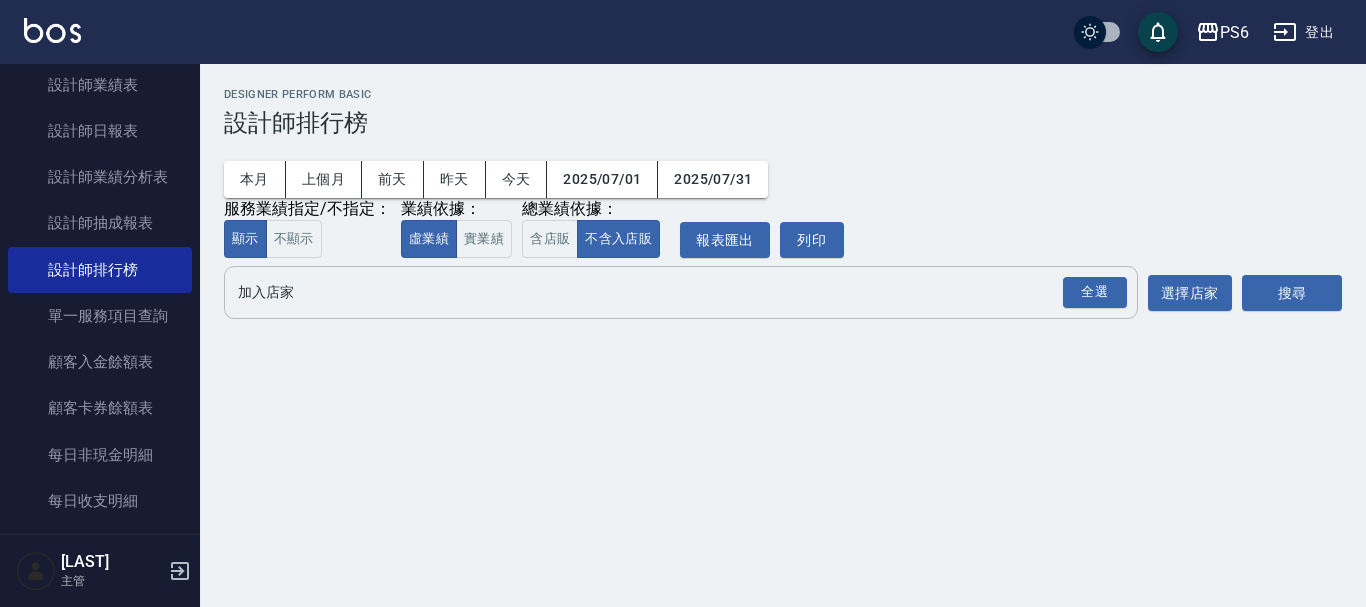 click on "加入店家" at bounding box center [666, 292] 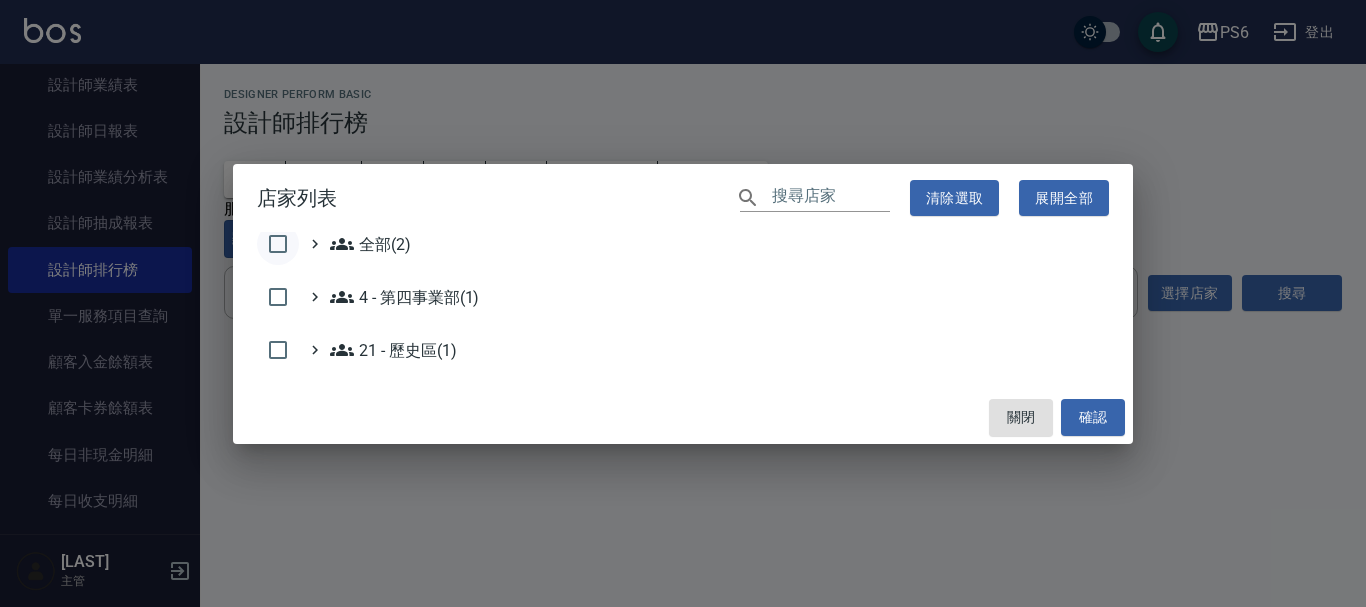 click at bounding box center (278, 244) 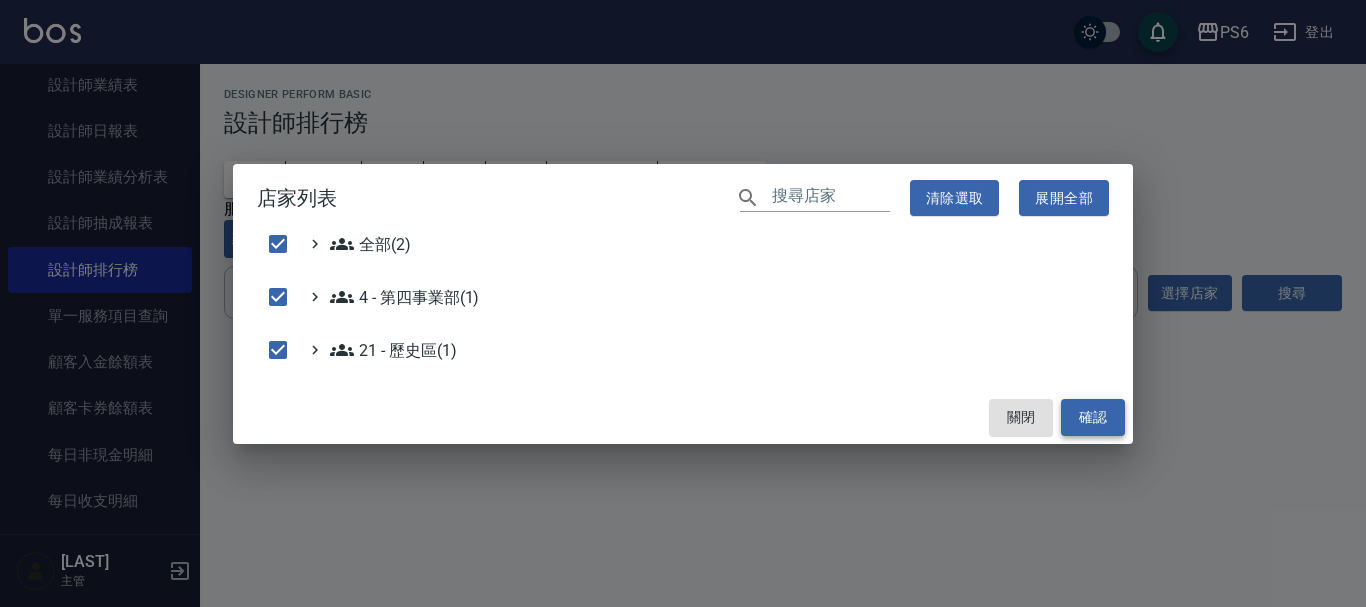 click on "確認" at bounding box center [1093, 417] 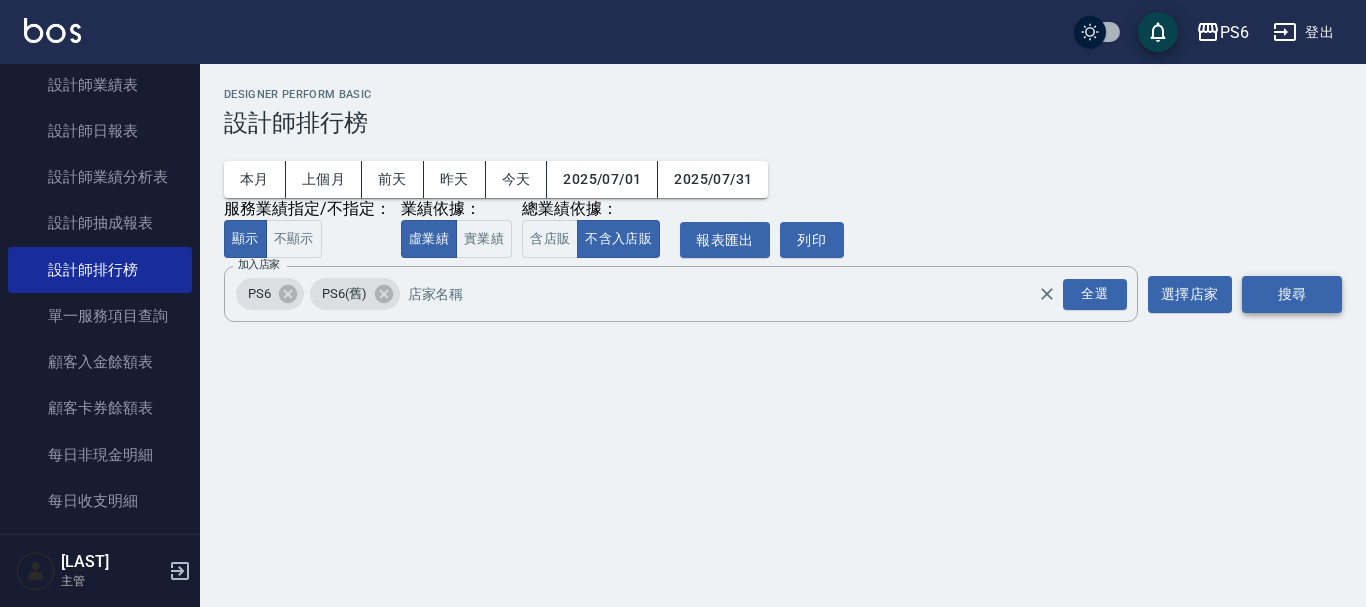 click on "搜尋" at bounding box center [1292, 294] 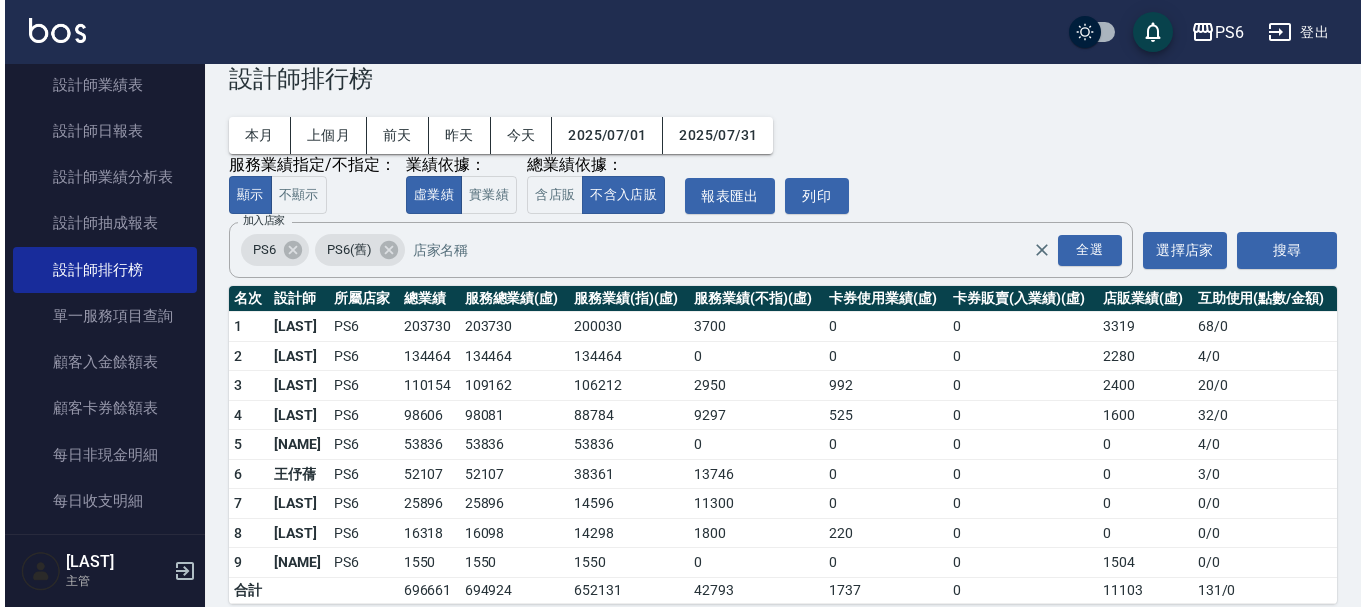 scroll, scrollTop: 68, scrollLeft: 0, axis: vertical 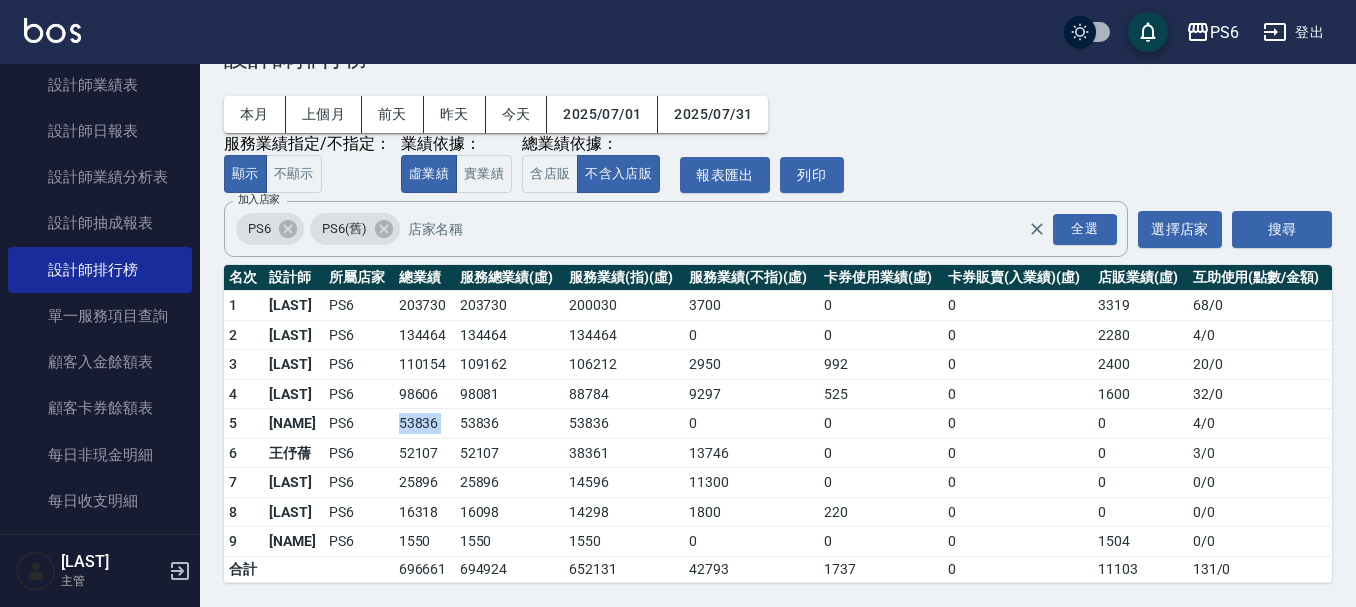 drag, startPoint x: 382, startPoint y: 419, endPoint x: 450, endPoint y: 423, distance: 68.117546 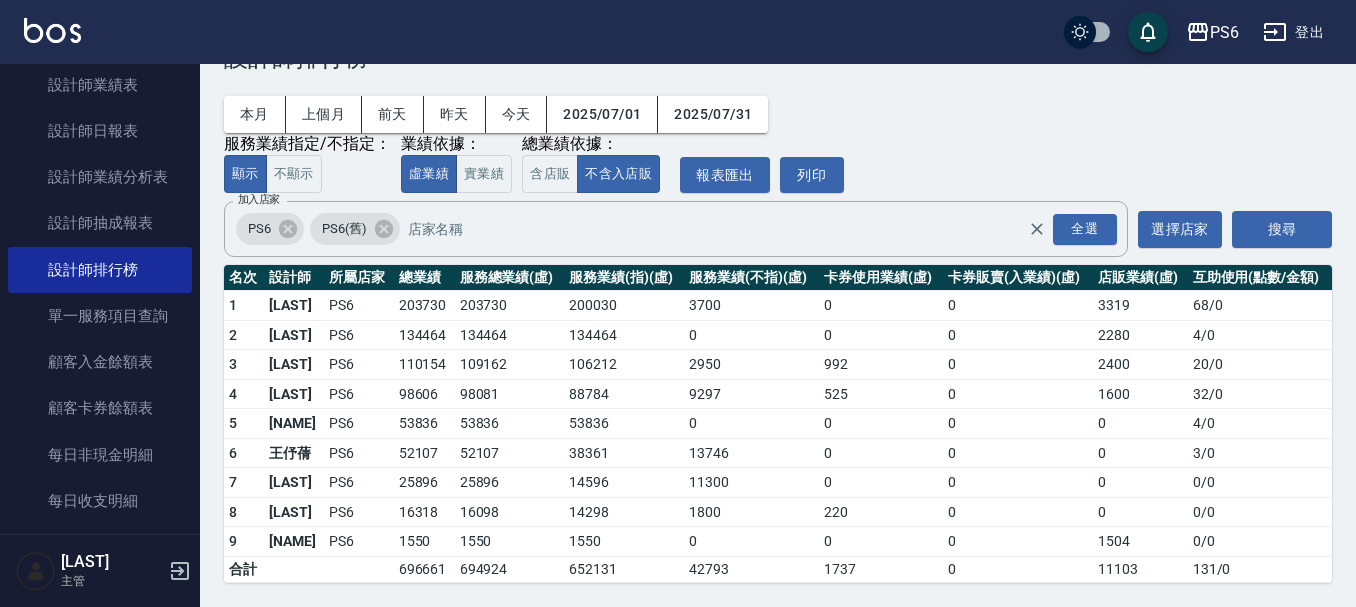 click on "25896" at bounding box center (510, 483) 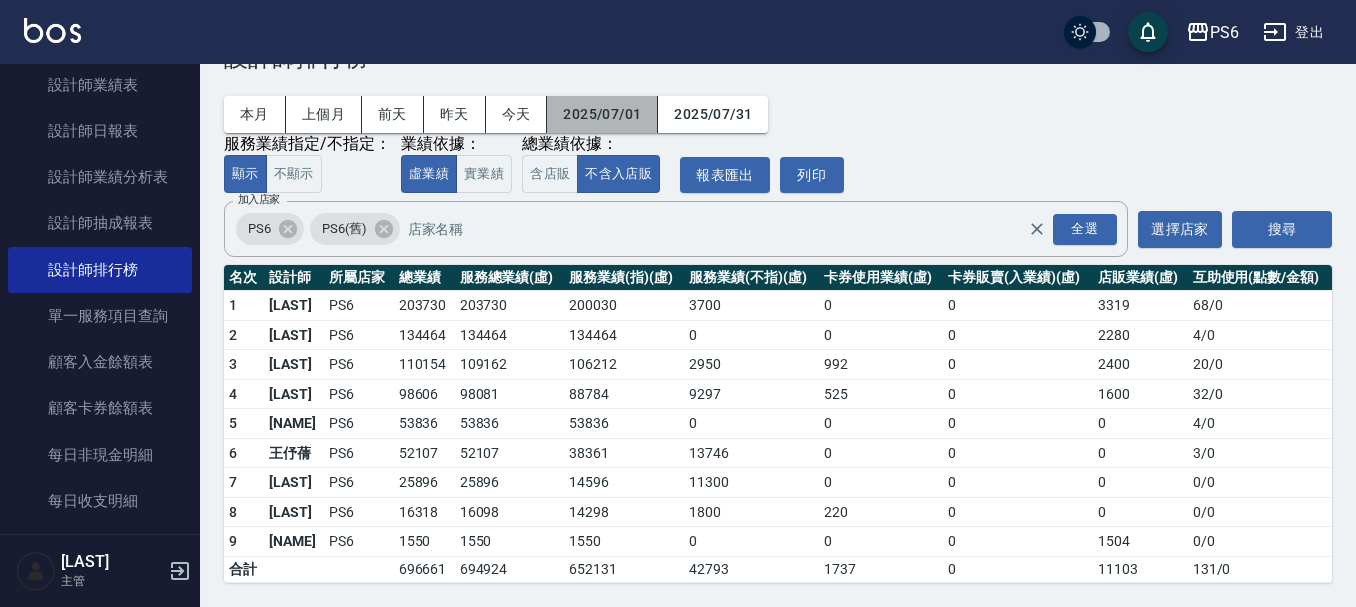click on "2025/07/01" at bounding box center (602, 114) 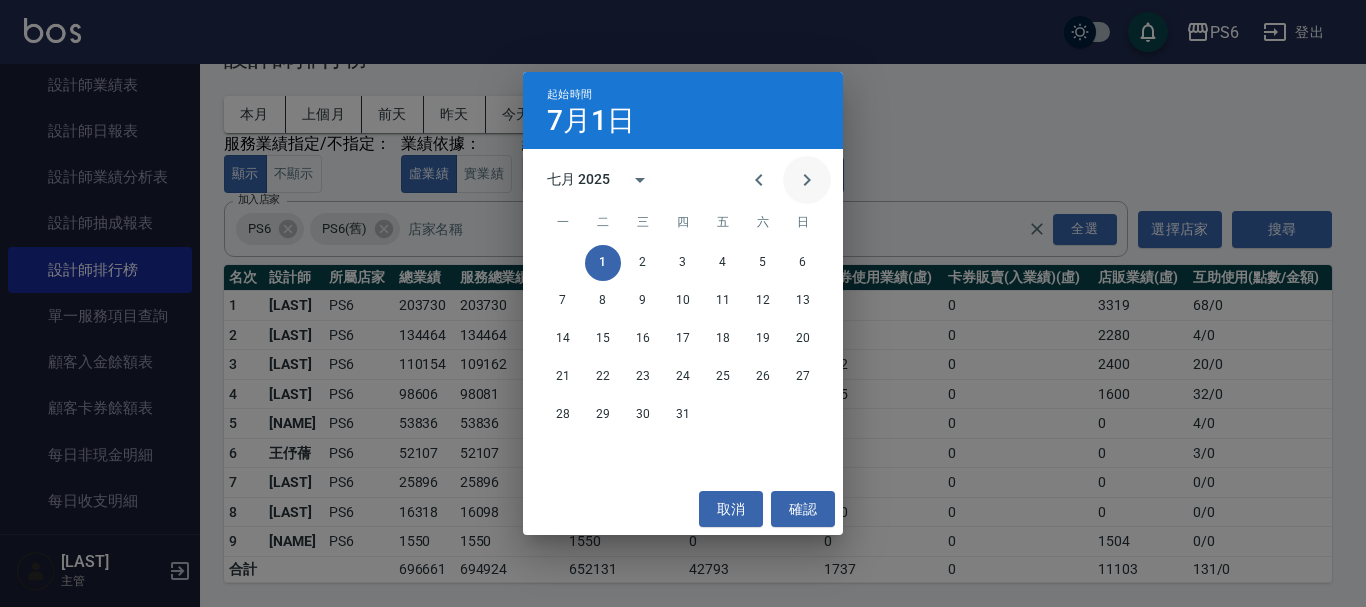 click 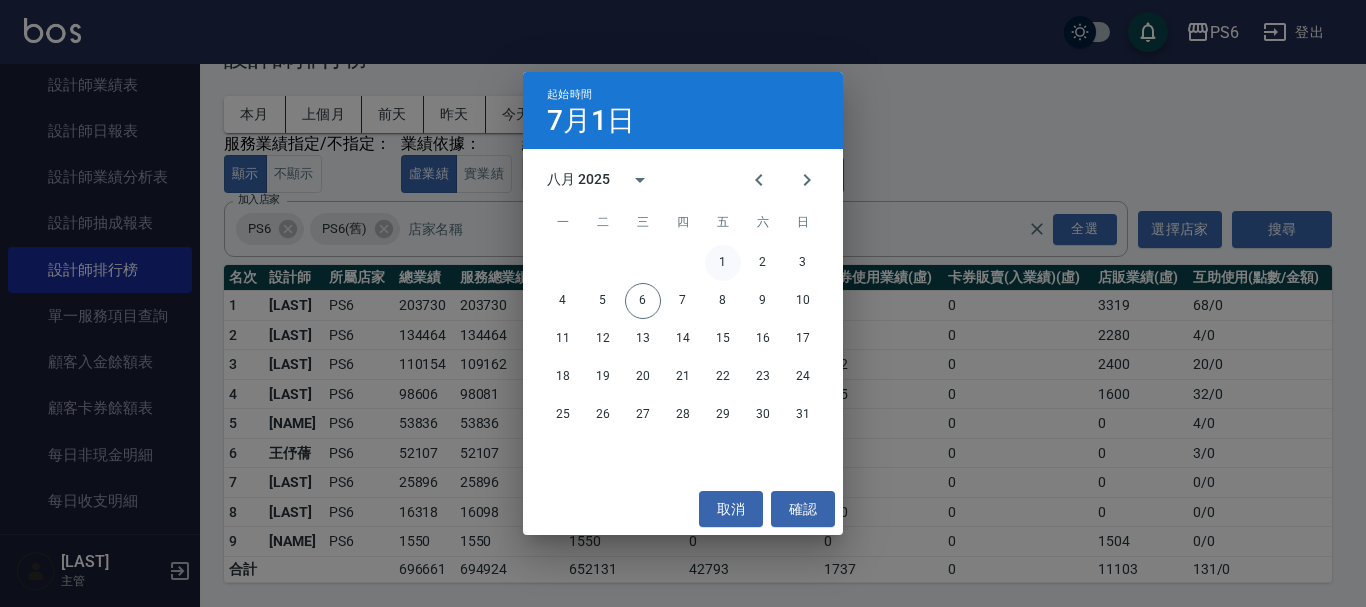 click on "1" at bounding box center (723, 263) 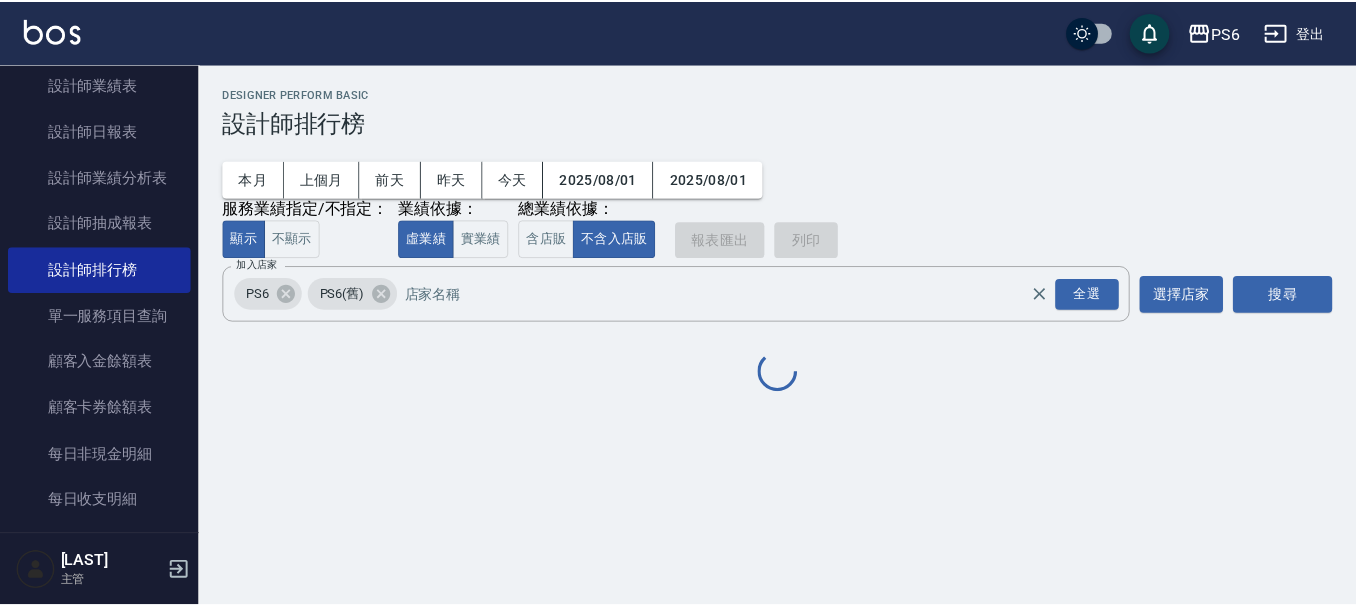 scroll, scrollTop: 0, scrollLeft: 0, axis: both 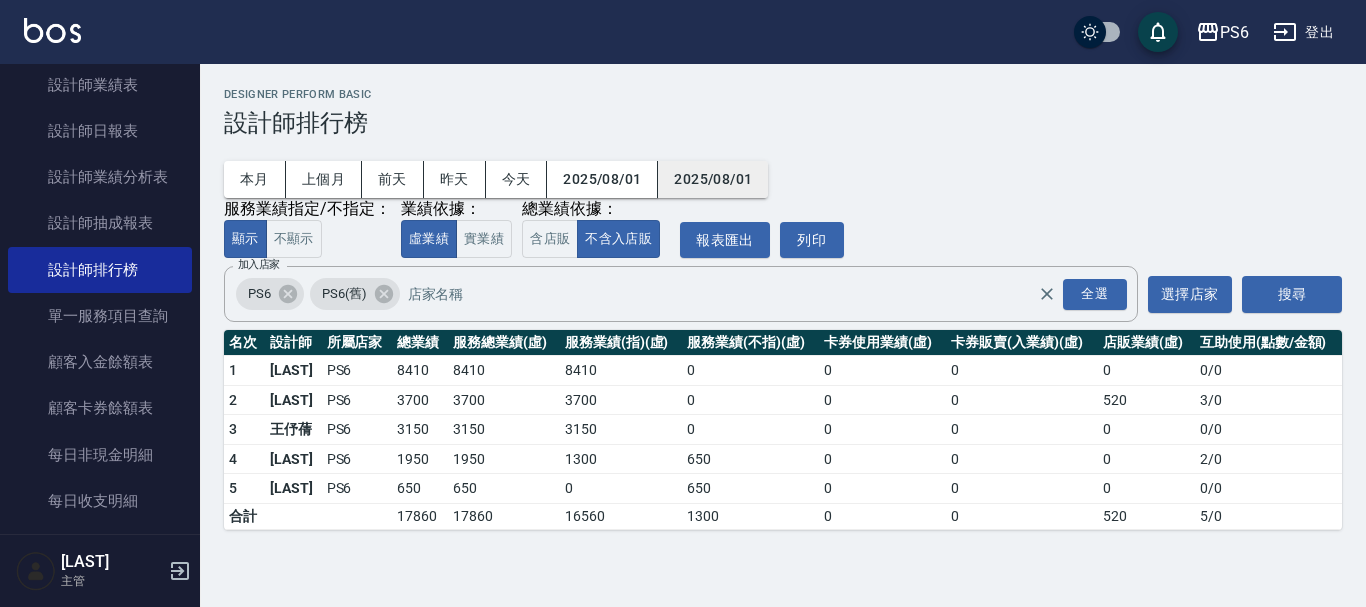 click on "2025/08/01" at bounding box center [713, 179] 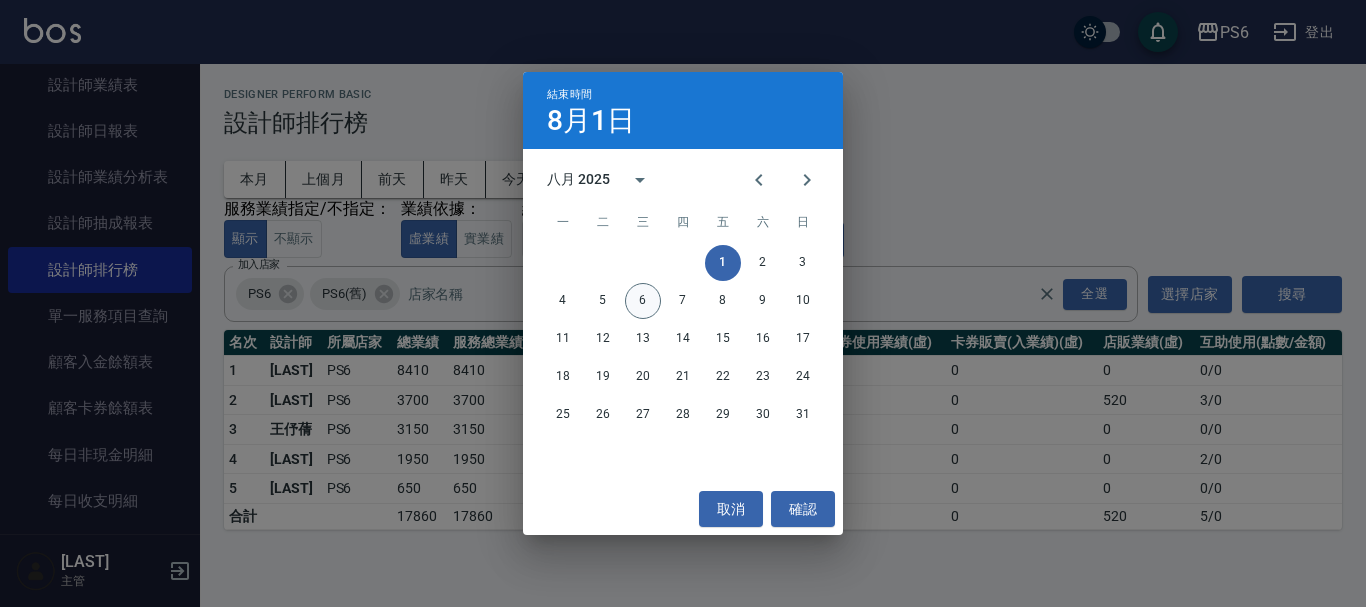 click on "6" at bounding box center [643, 301] 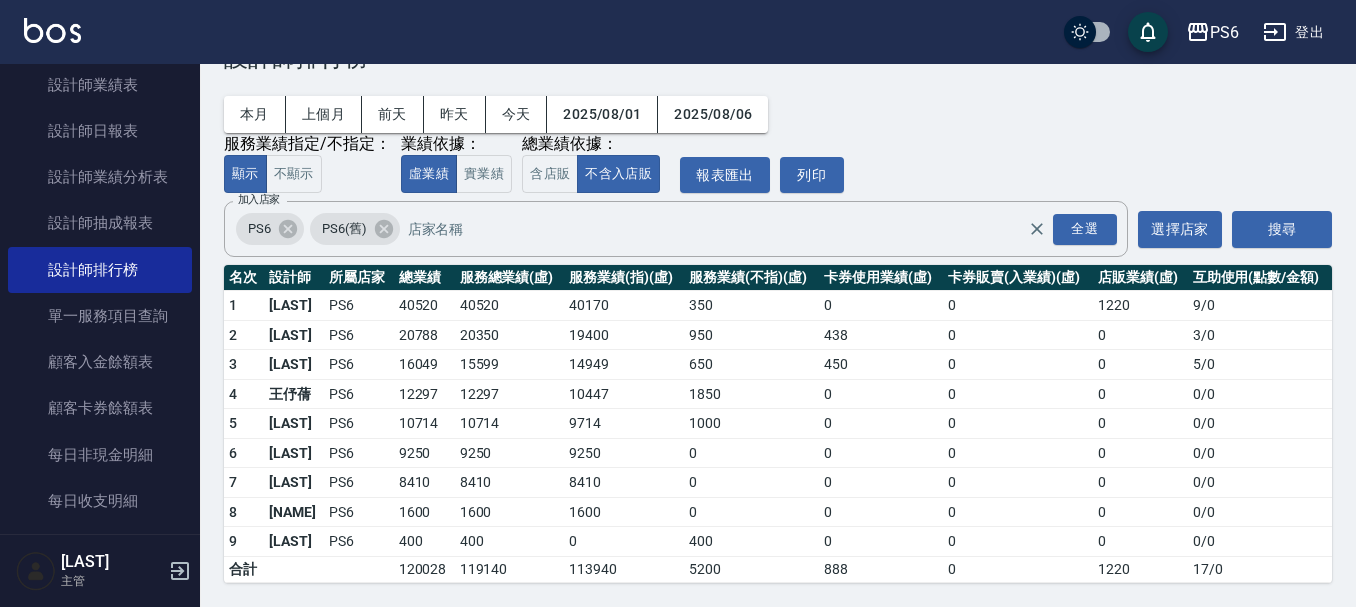 scroll, scrollTop: 68, scrollLeft: 0, axis: vertical 